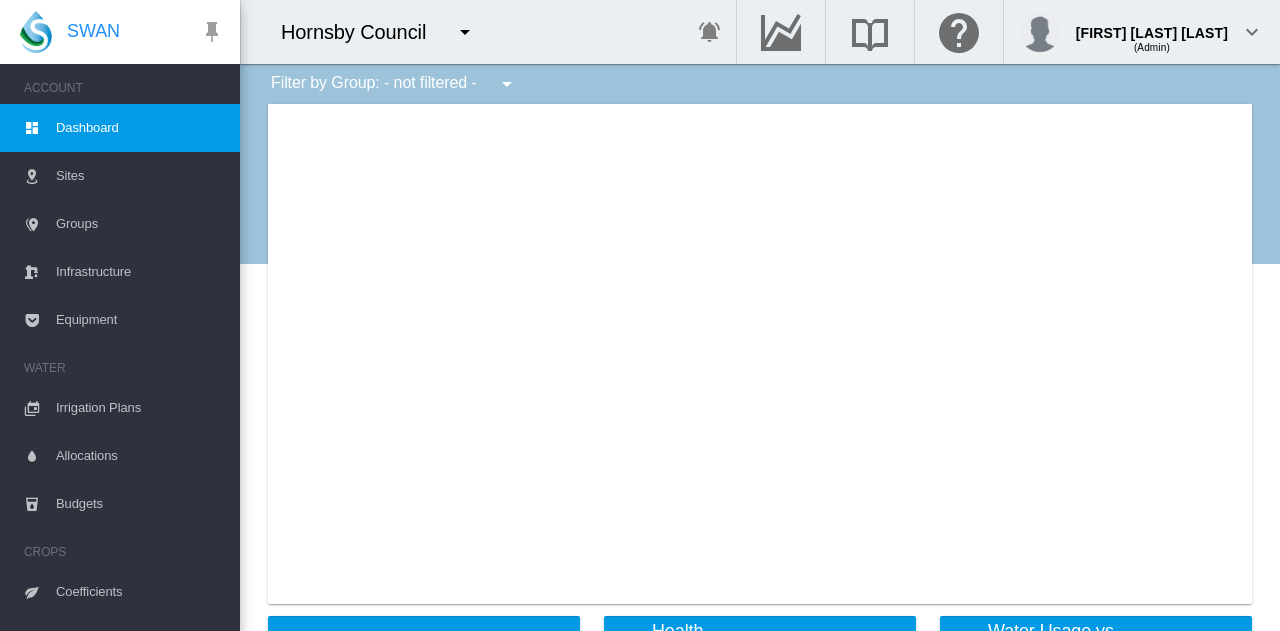 scroll, scrollTop: 0, scrollLeft: 0, axis: both 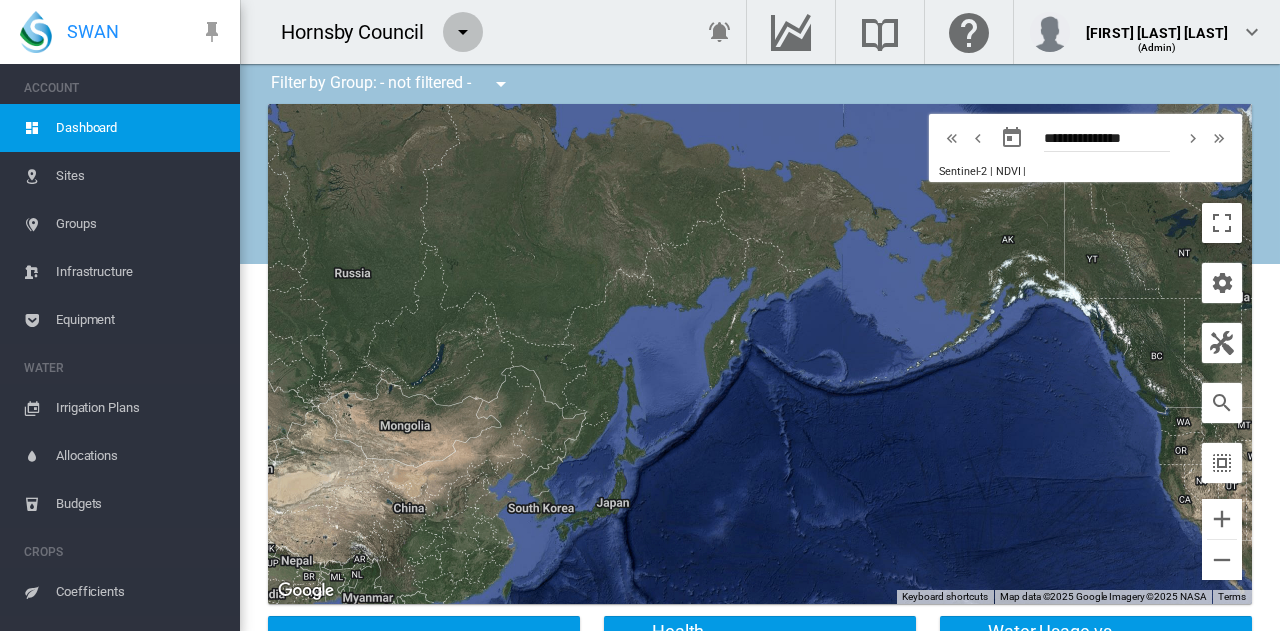 click at bounding box center (463, 32) 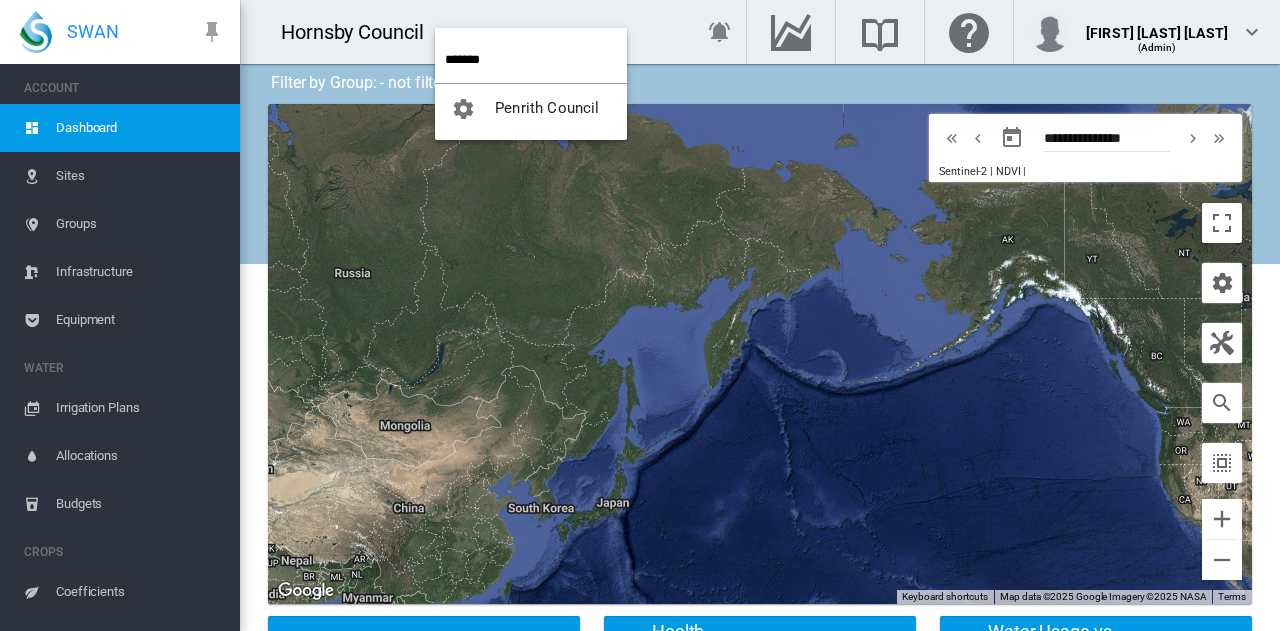 type on "*******" 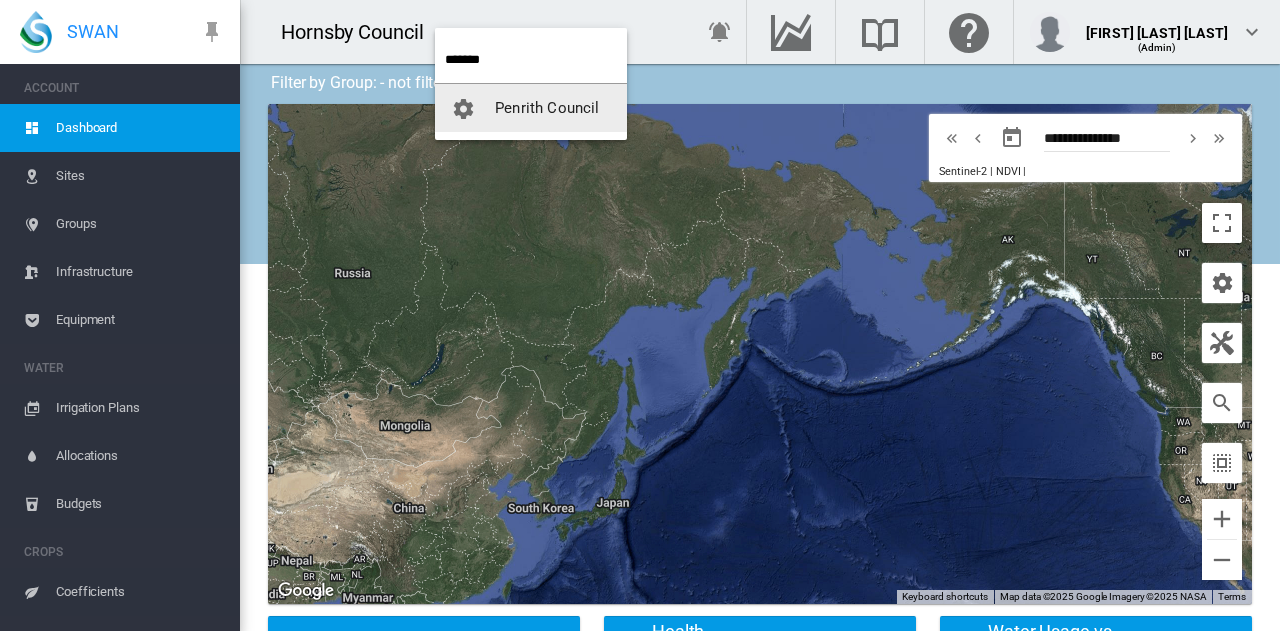 click on "Penrith Council" at bounding box center [531, 108] 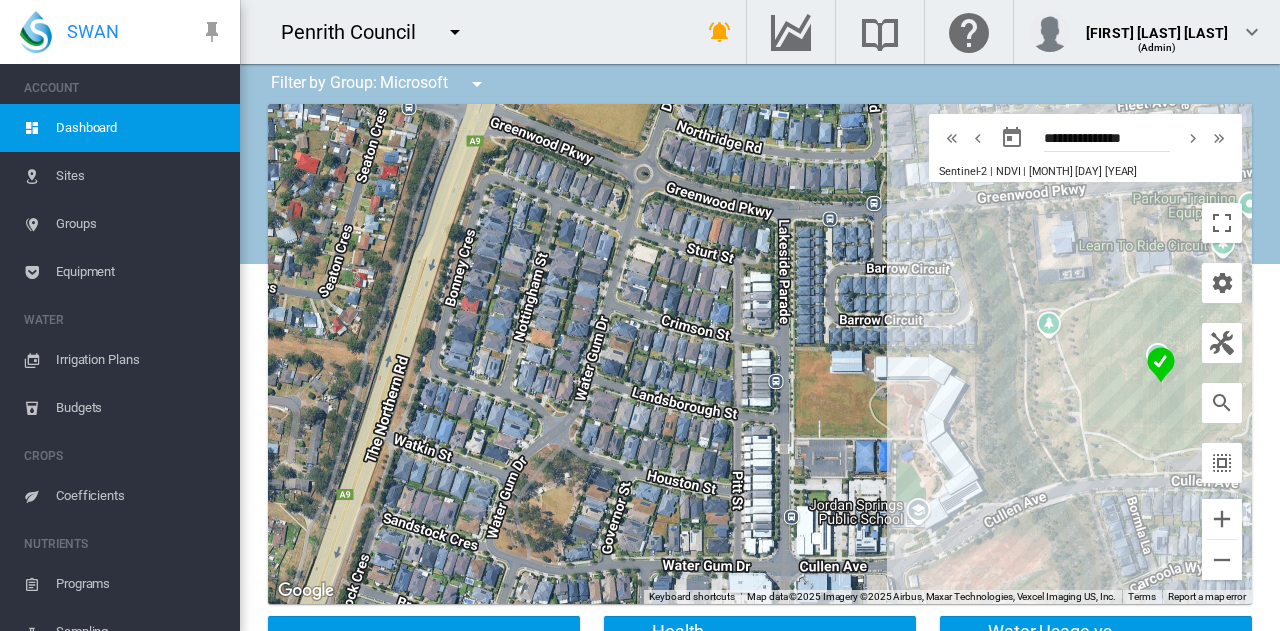 click on "Sites" at bounding box center [140, 176] 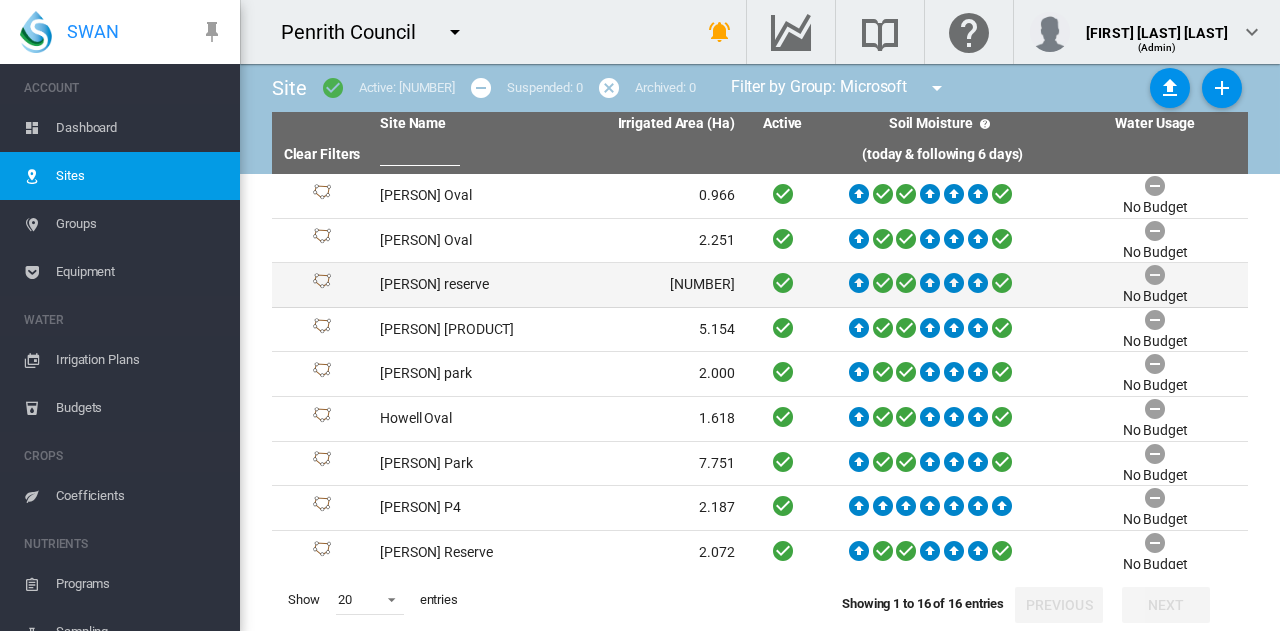 click on "[PERSON] reserve" at bounding box center (464, 285) 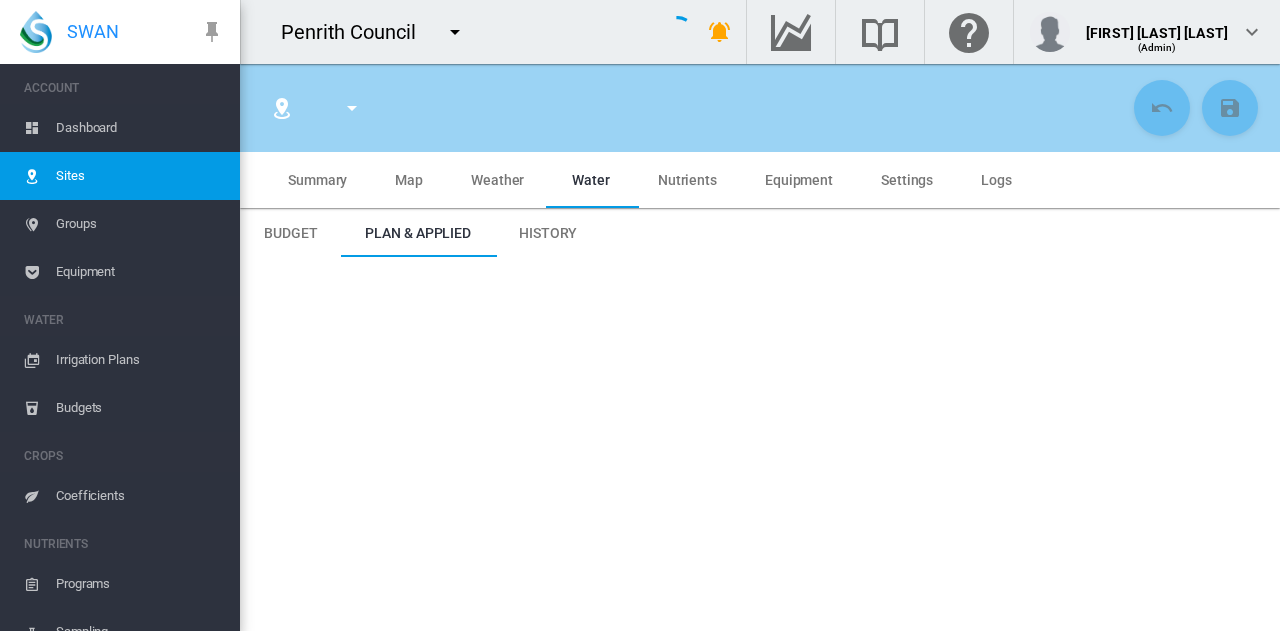 type on "*****" 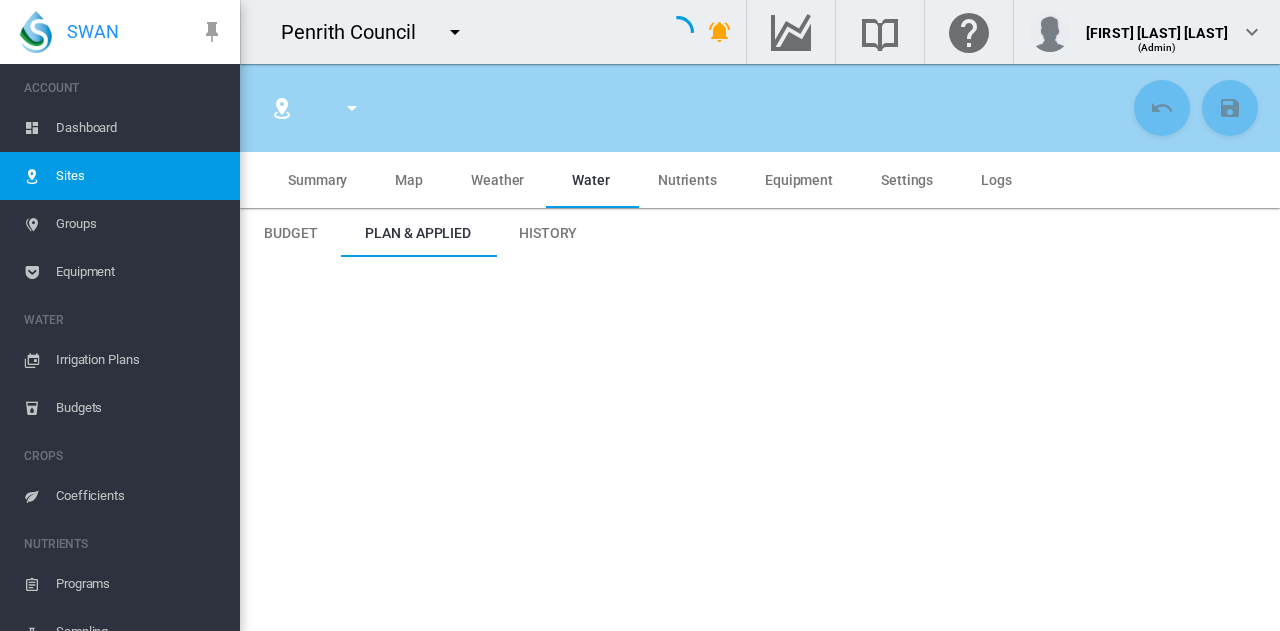 type on "**********" 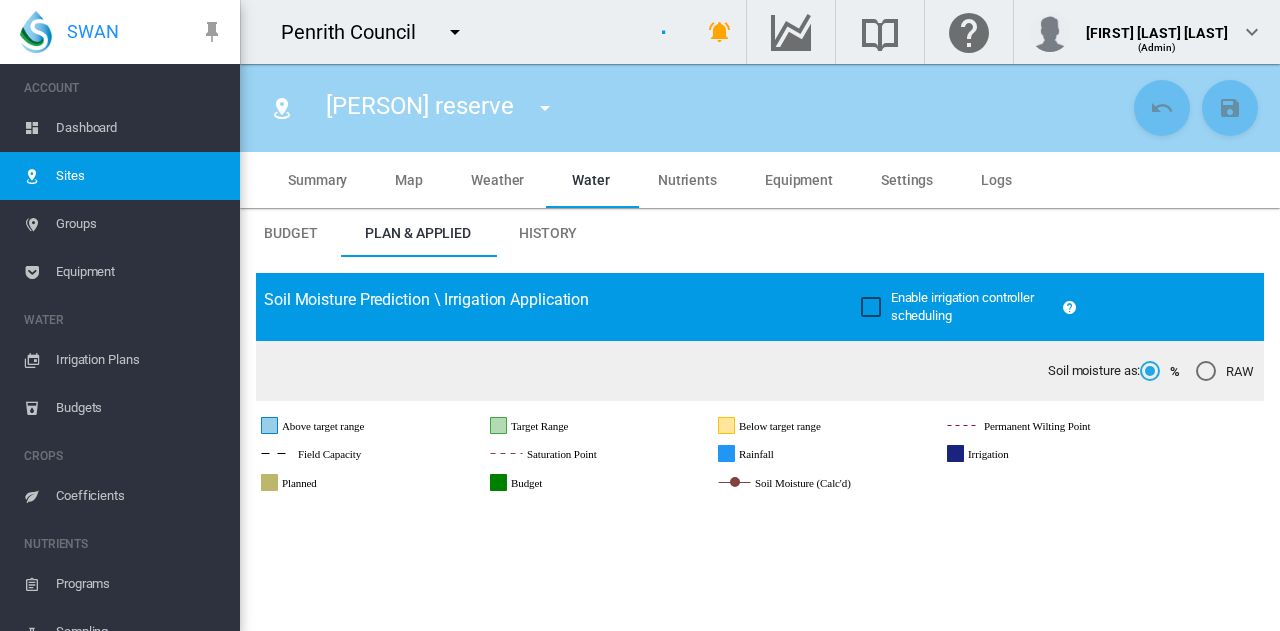 click on "Equipment" at bounding box center (799, 180) 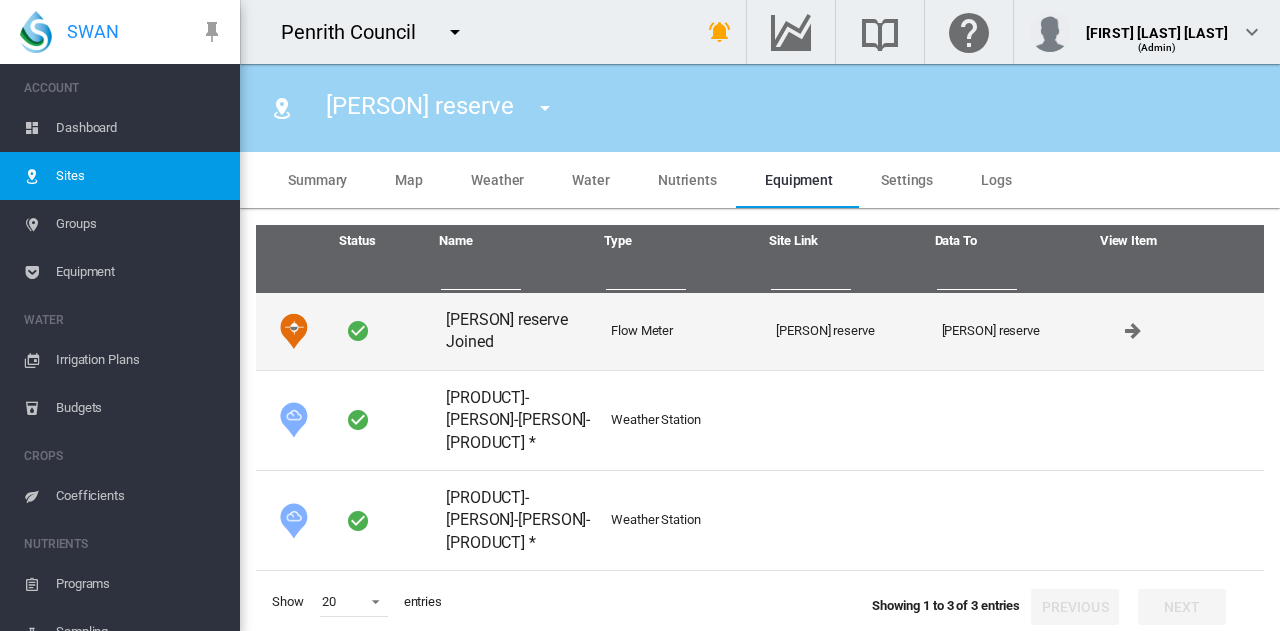 click on "[PERSON] reserve Joined" at bounding box center (520, 331) 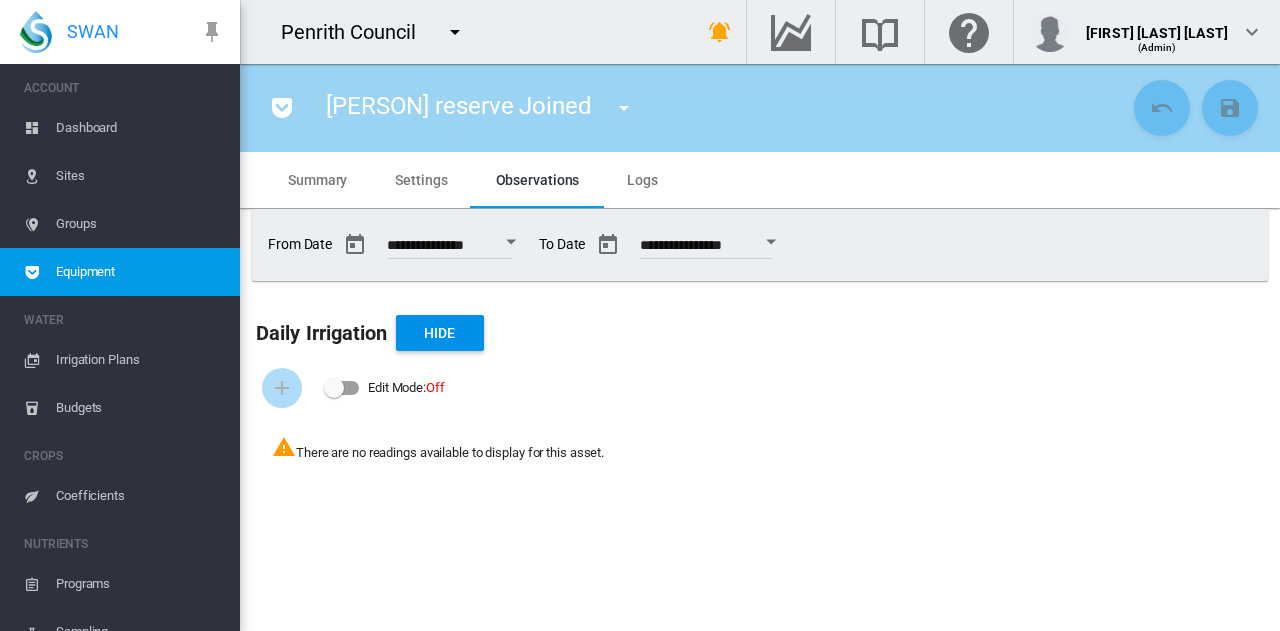 click on "Sites" at bounding box center [140, 176] 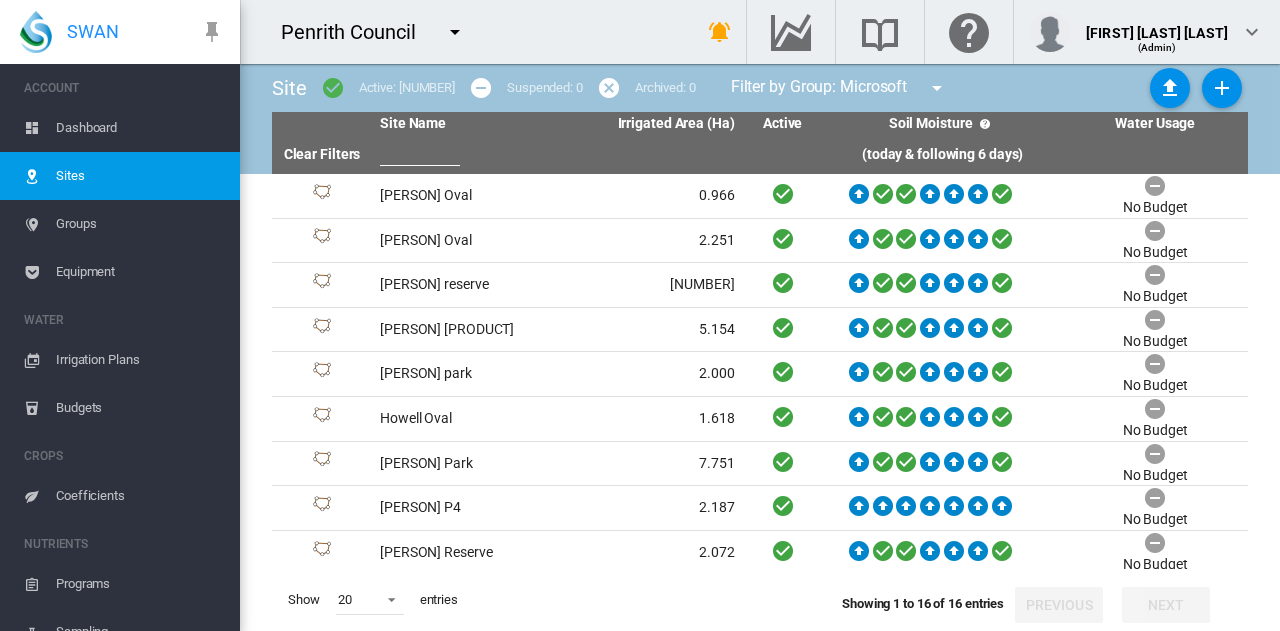 click at bounding box center (420, 151) 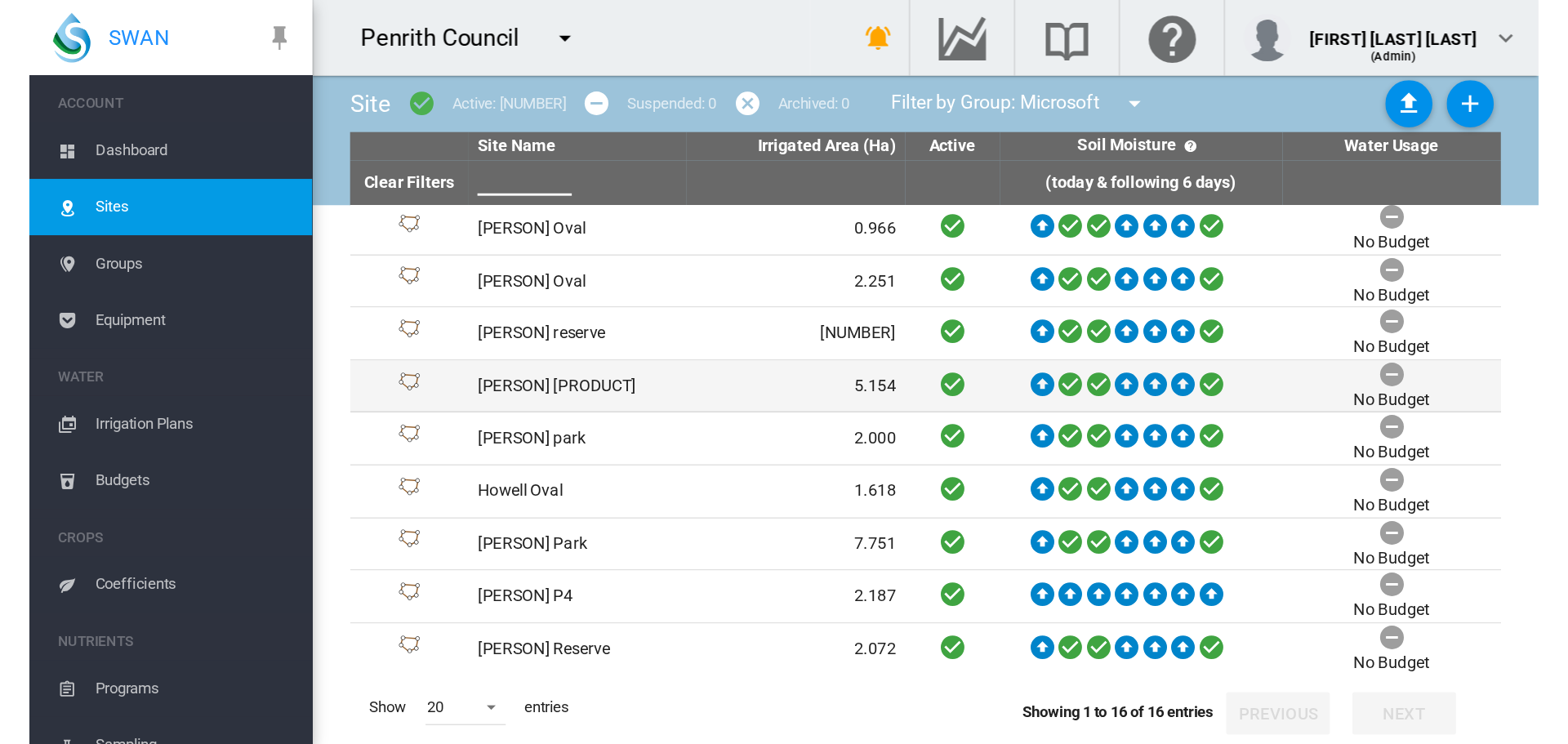 scroll, scrollTop: 0, scrollLeft: 0, axis: both 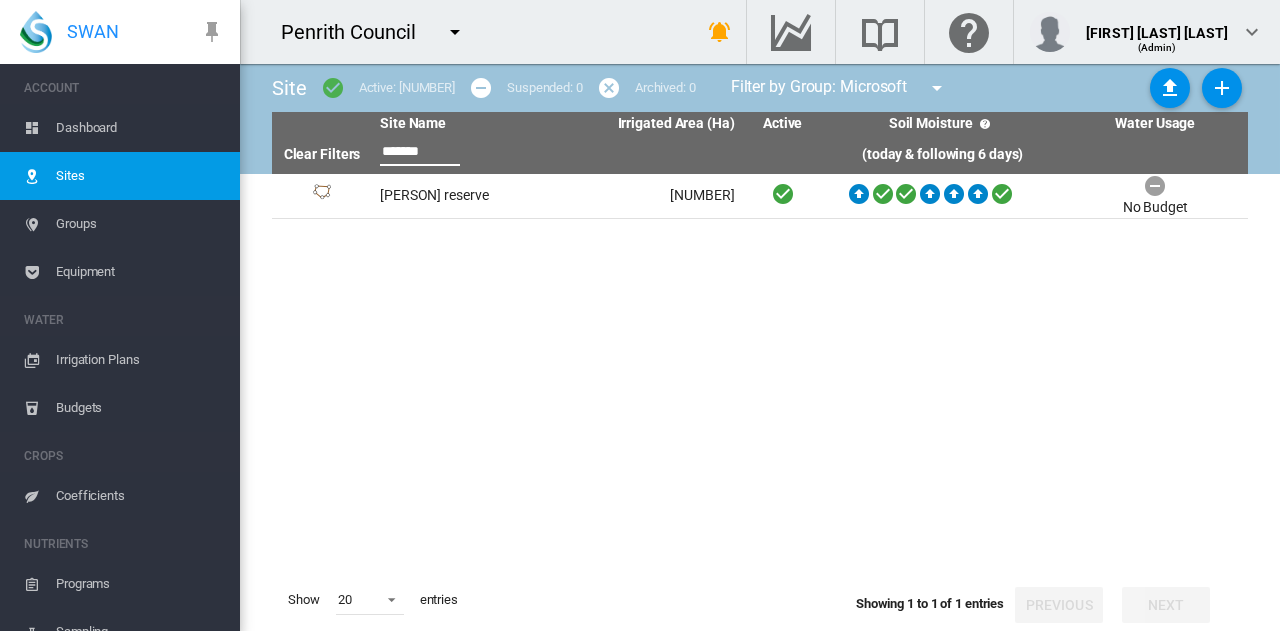 type on "*******" 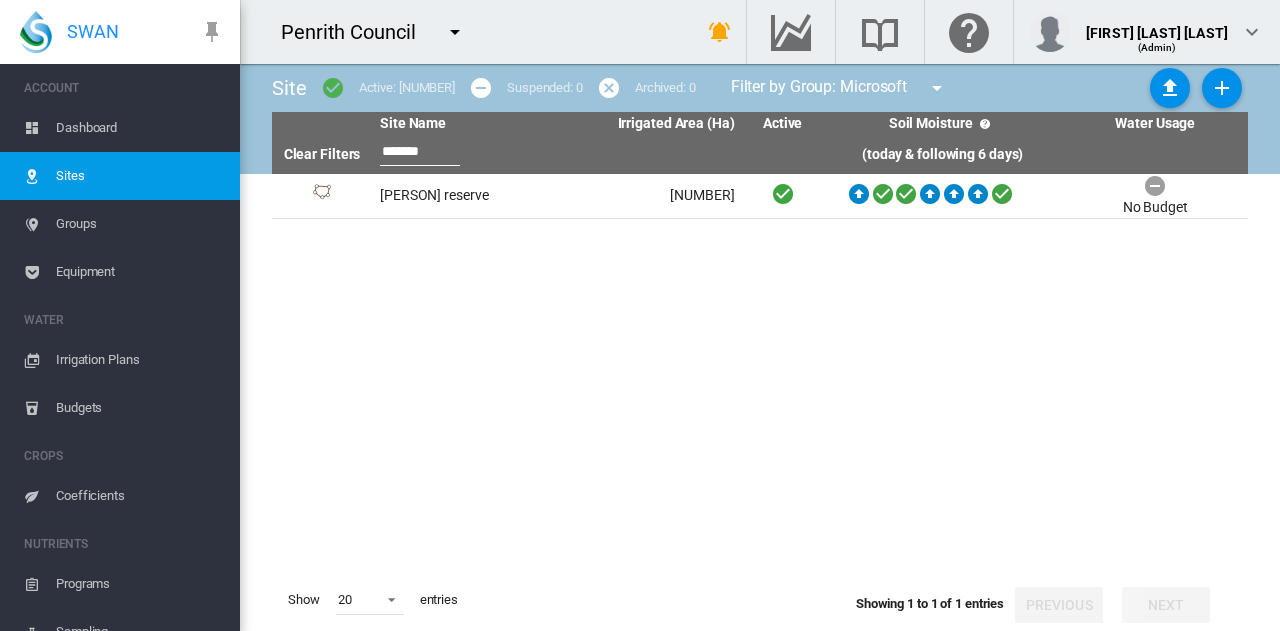 click on "[PERSON] reserve
3.502" at bounding box center (760, 371) 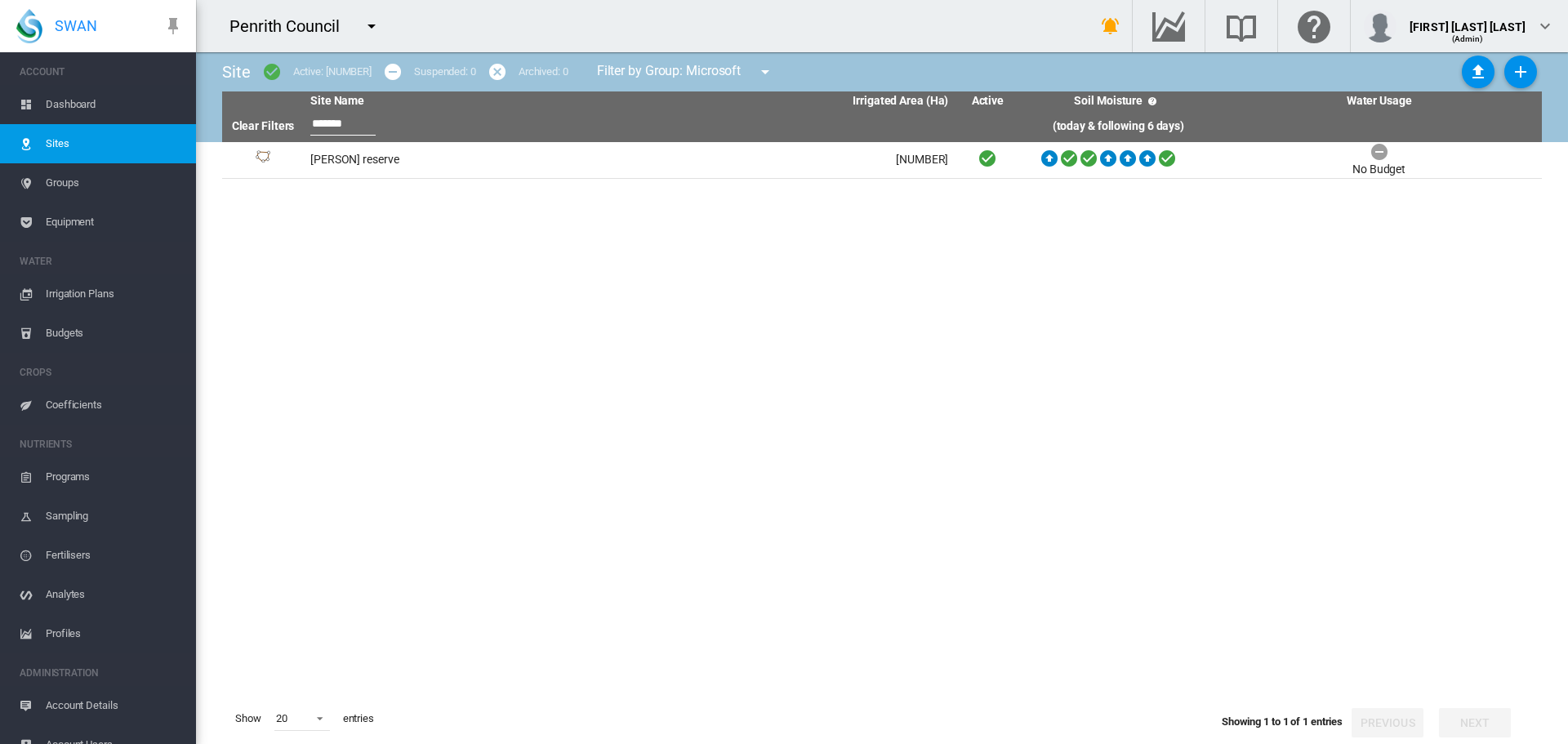click on "Dashboard" at bounding box center [114, 105] 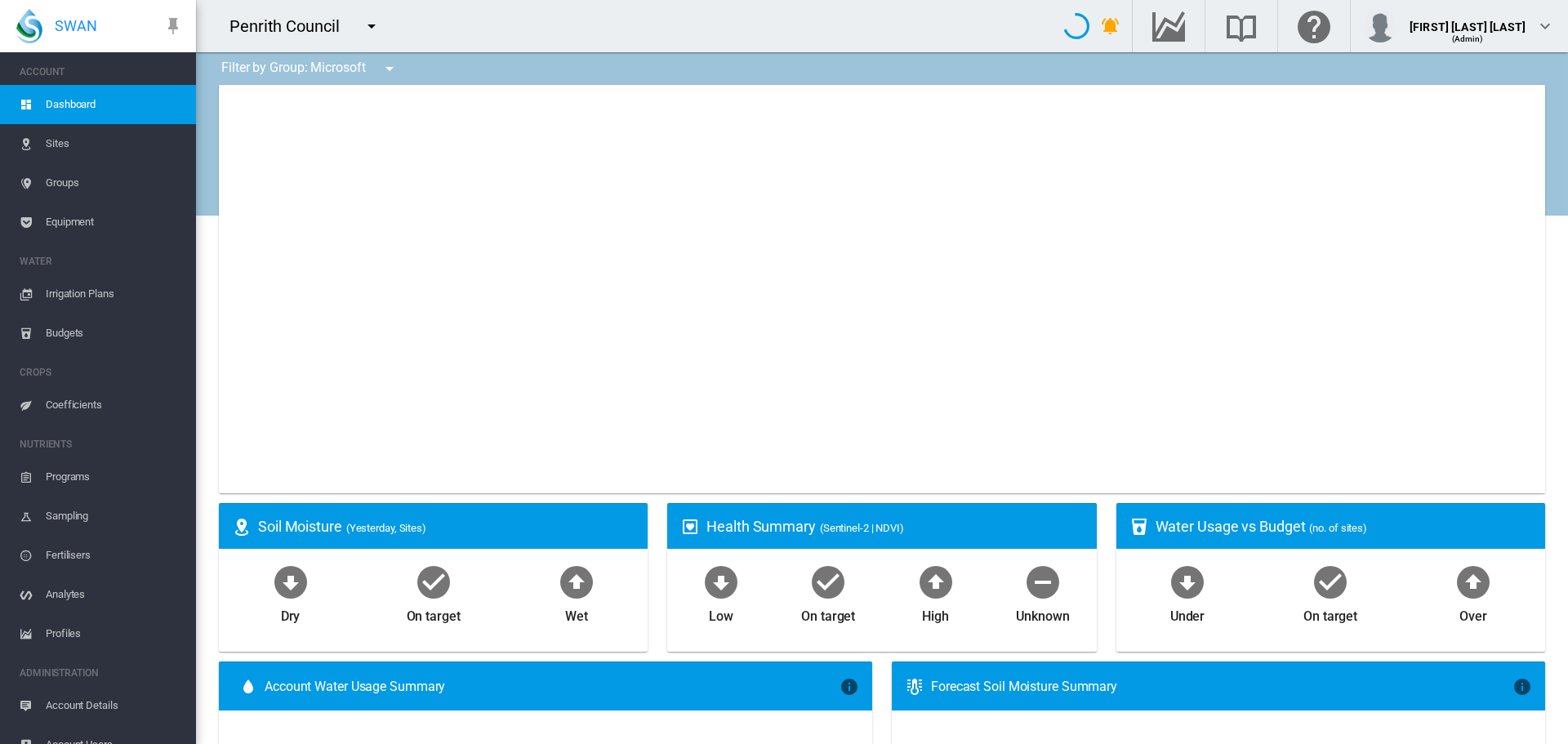 type on "**********" 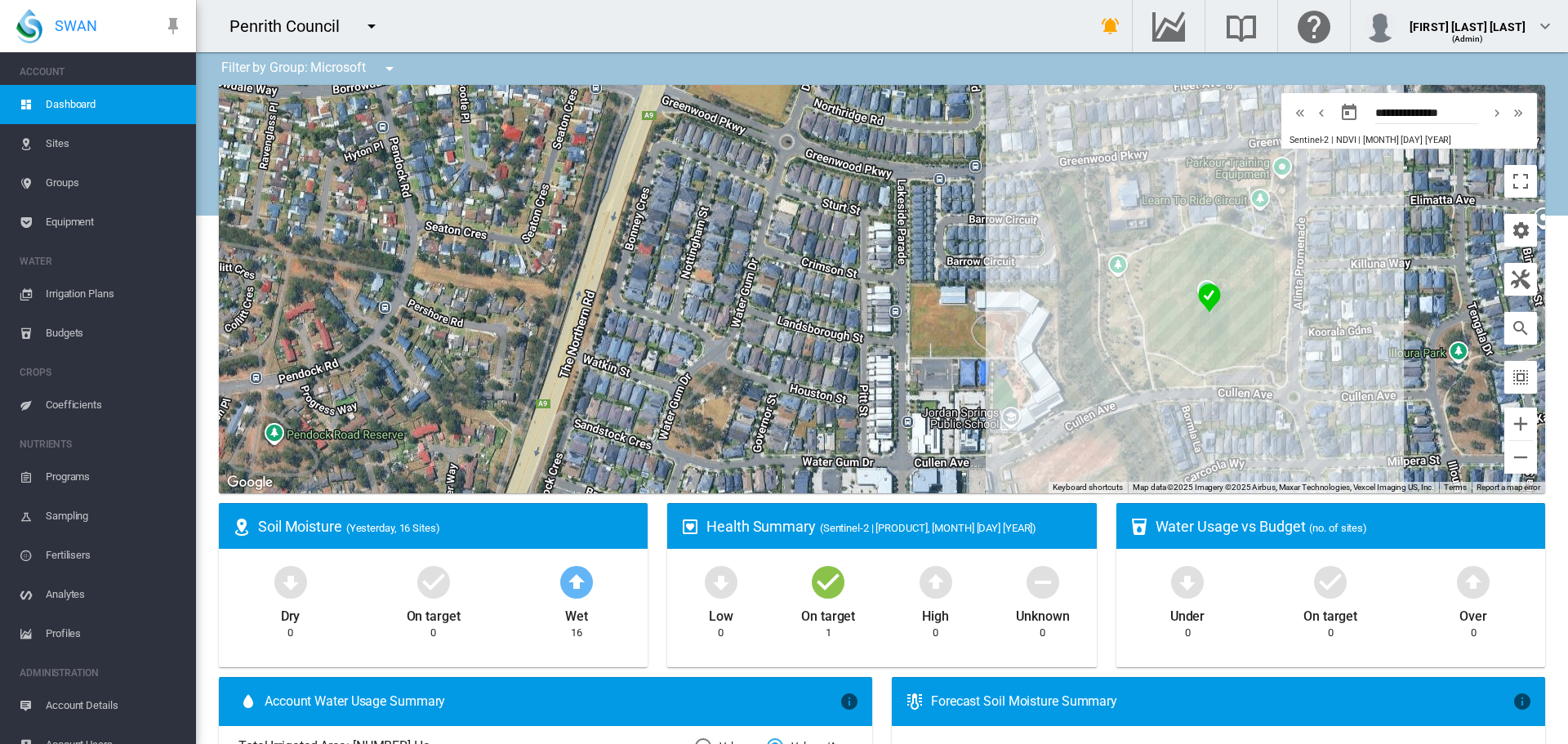 click on "Irrigation Plans" at bounding box center (114, 294) 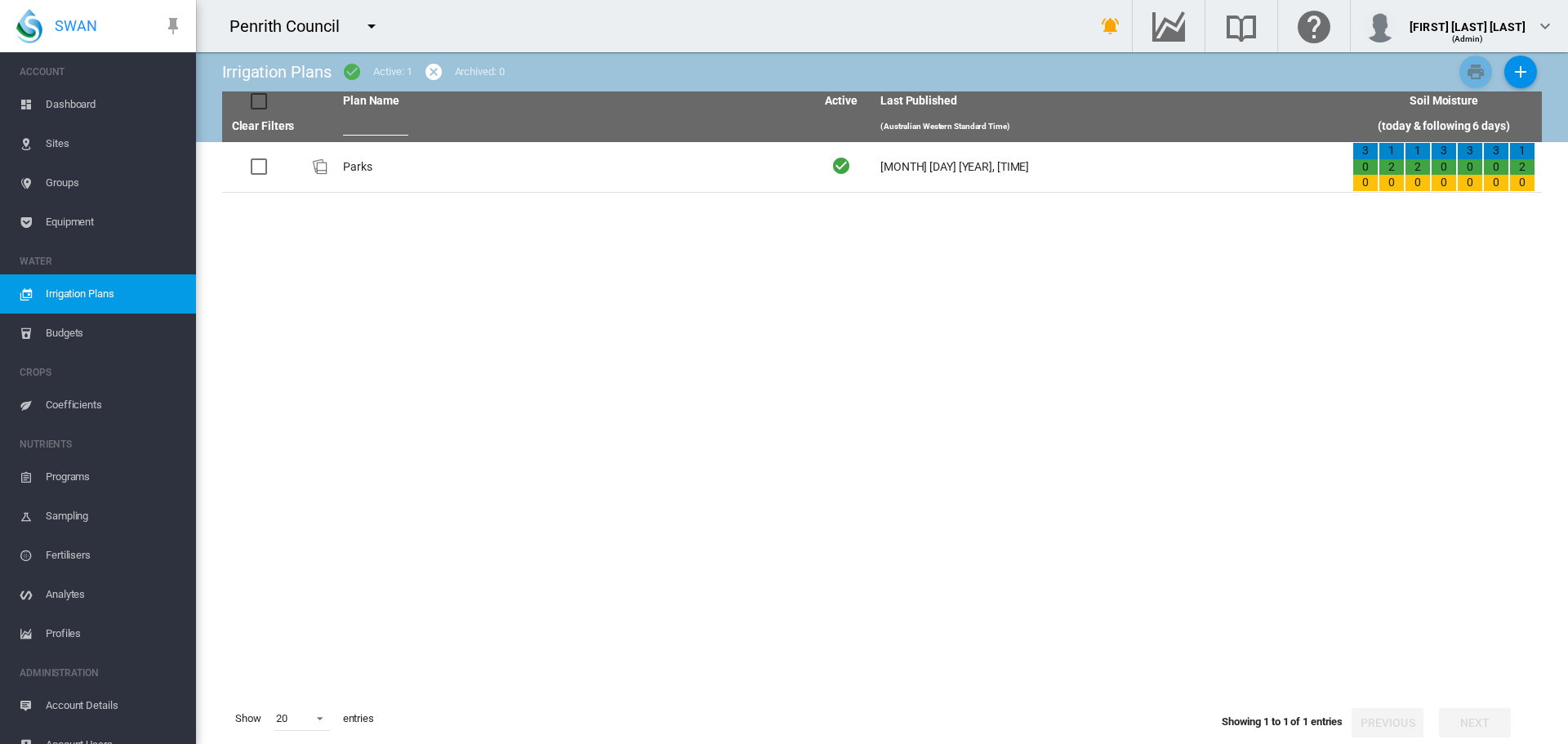 scroll, scrollTop: 20, scrollLeft: 0, axis: vertical 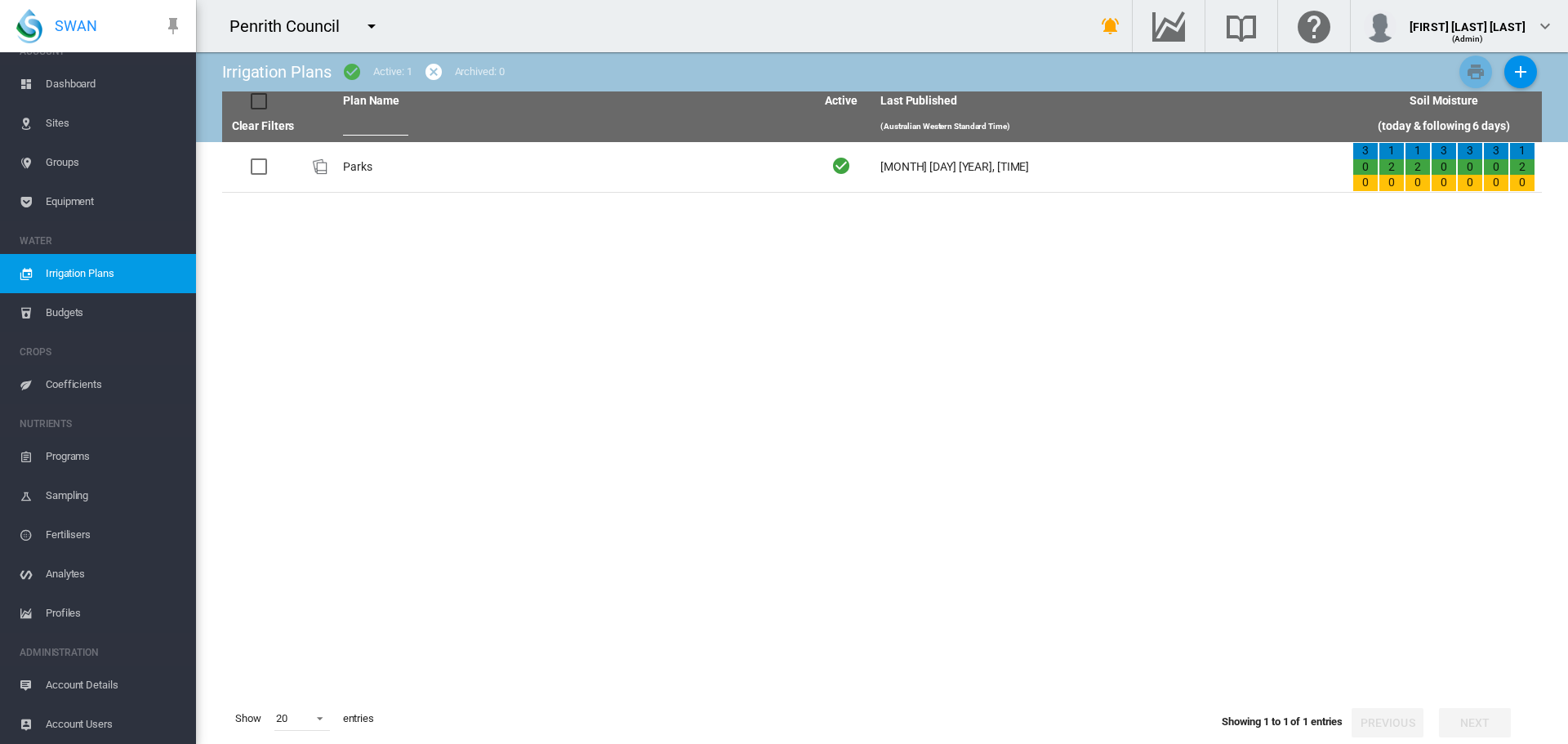 click on "Account Details" at bounding box center [114, 685] 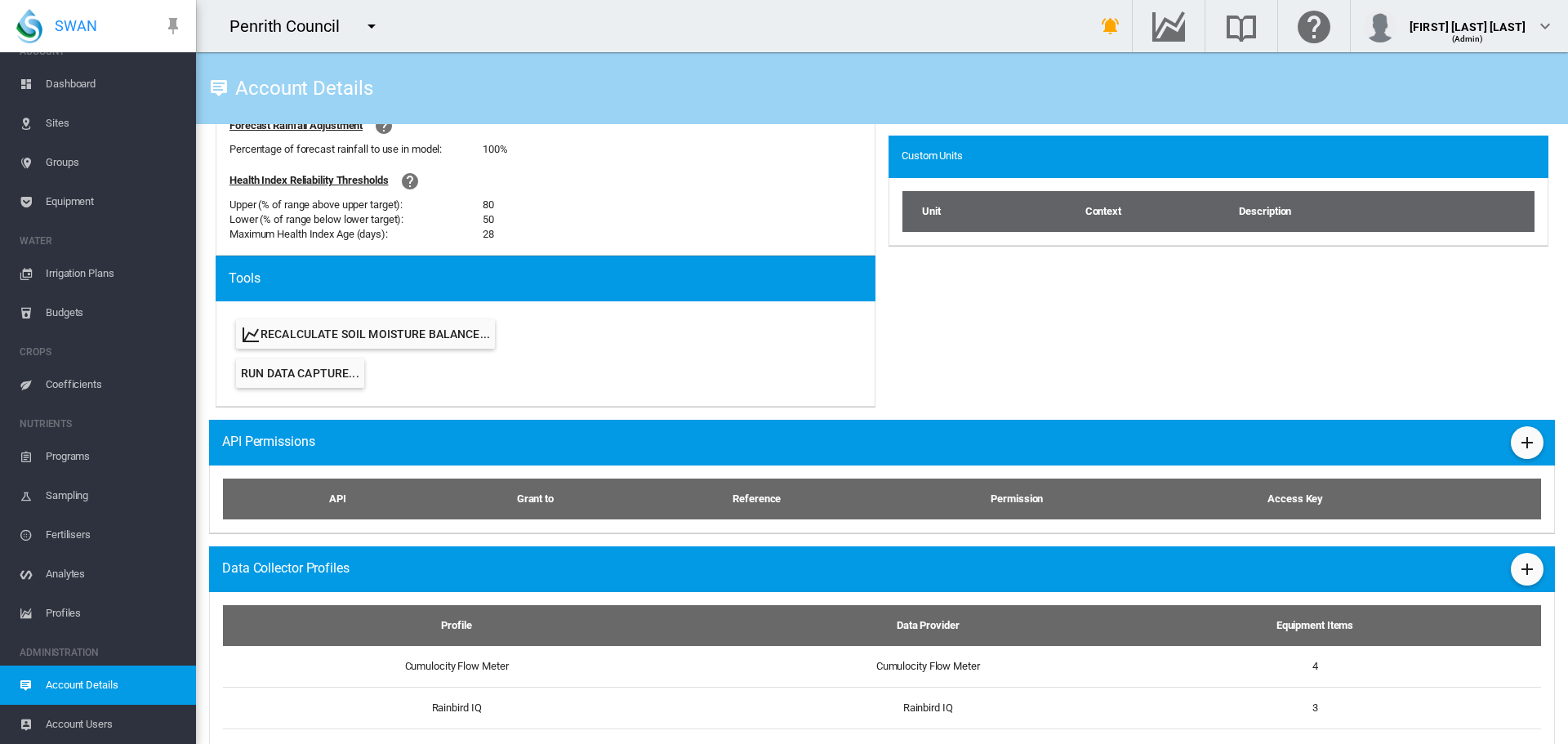 scroll, scrollTop: 794, scrollLeft: 0, axis: vertical 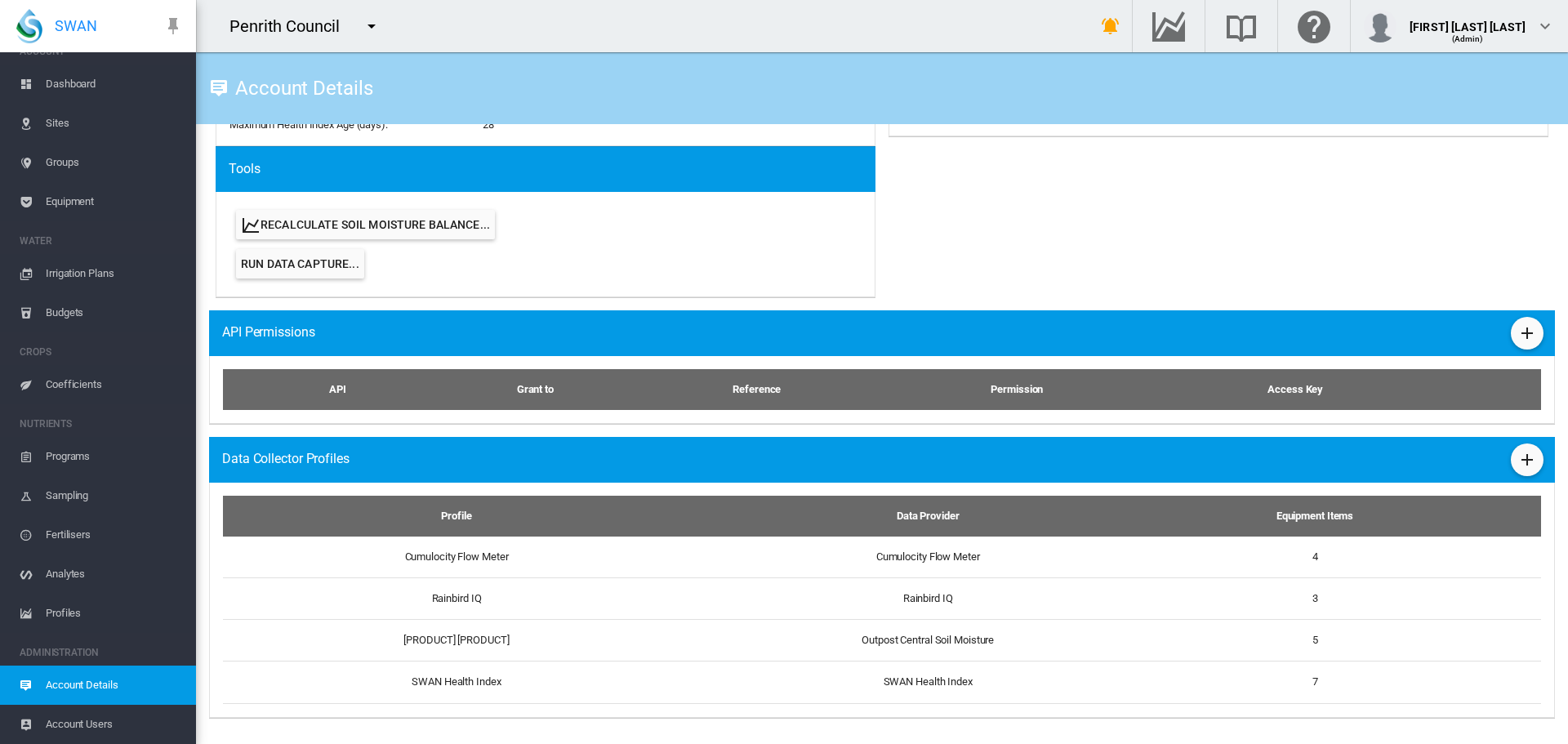 click on "Account Users" at bounding box center [114, 724] 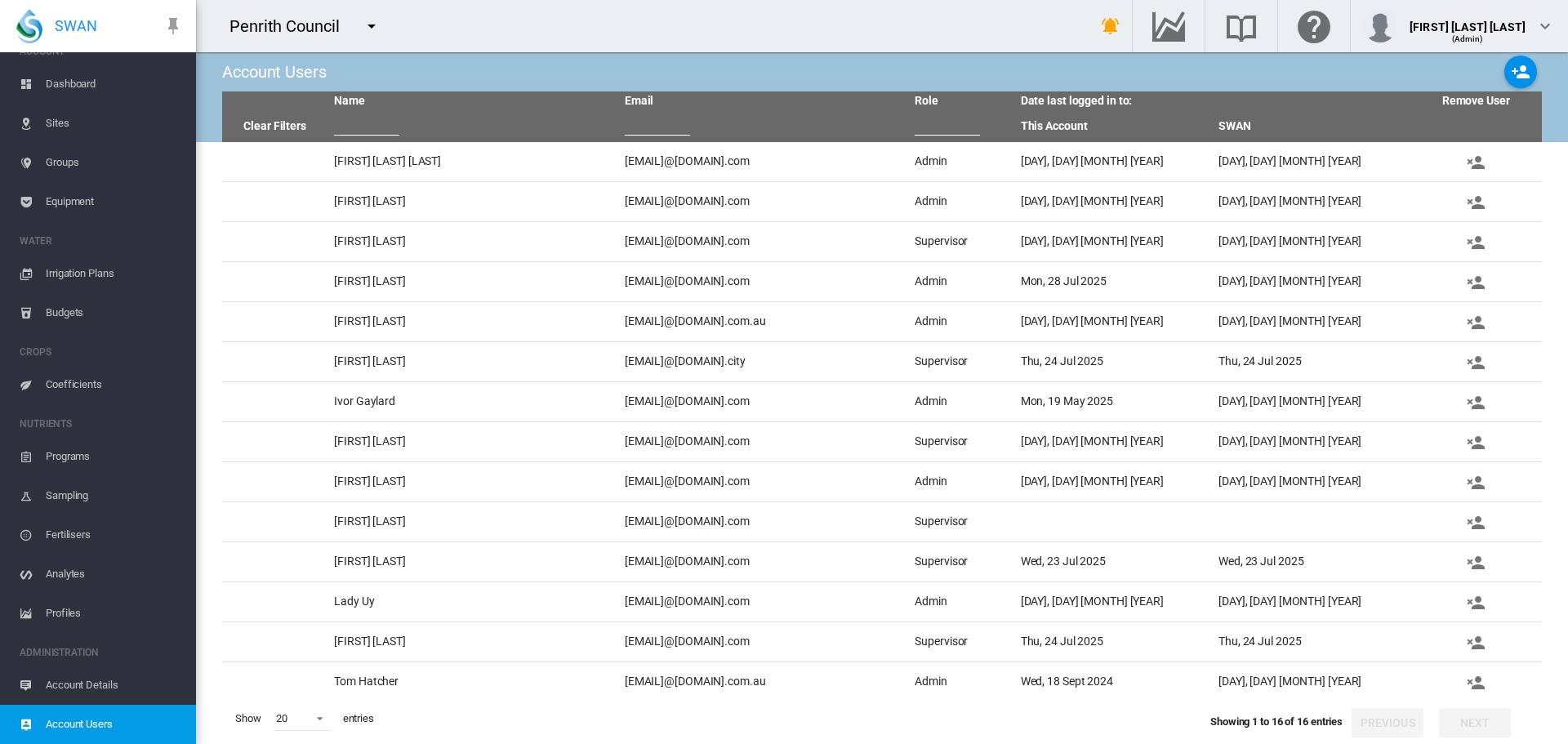 click on "Sites" at bounding box center (114, 123) 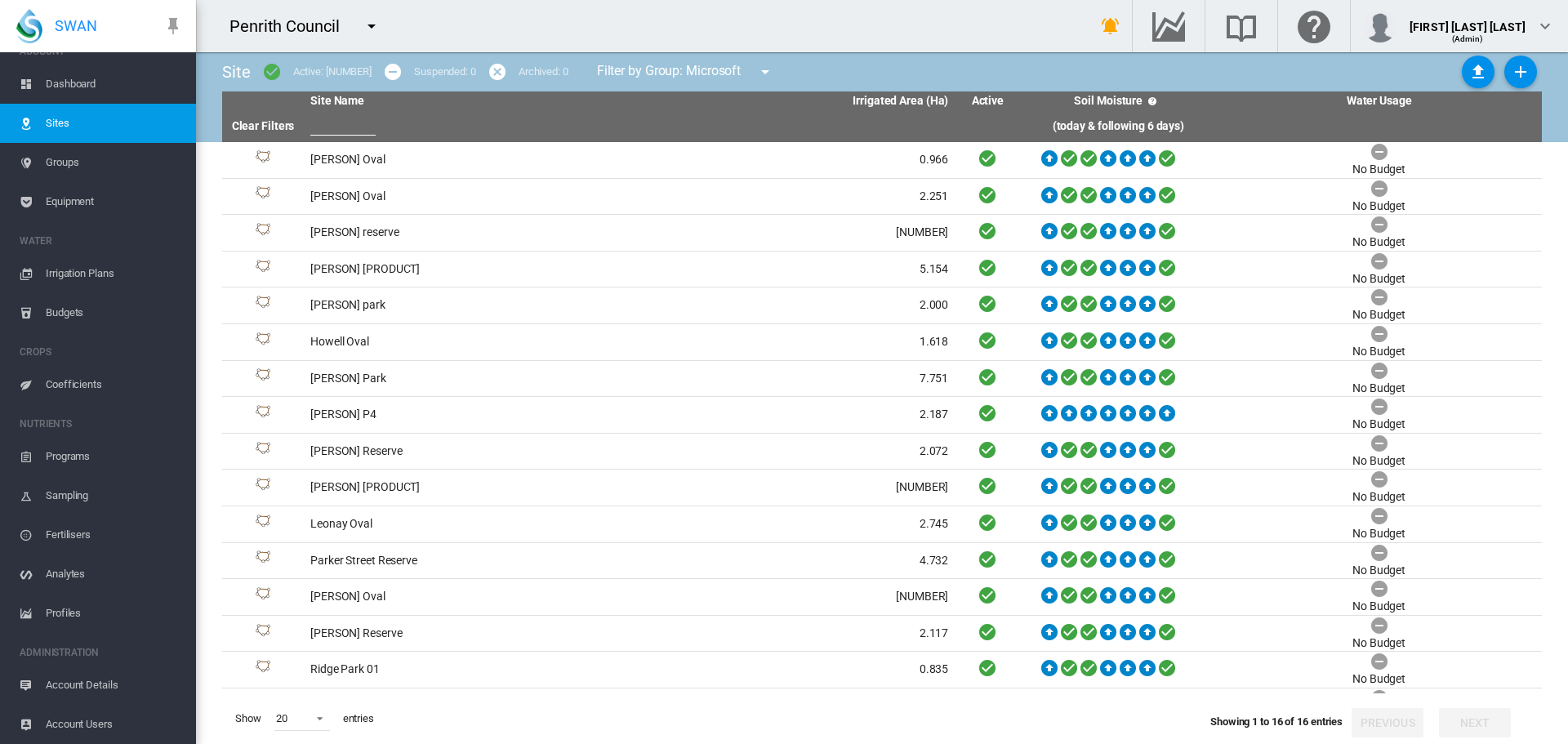 click on "Sites" at bounding box center (114, 123) 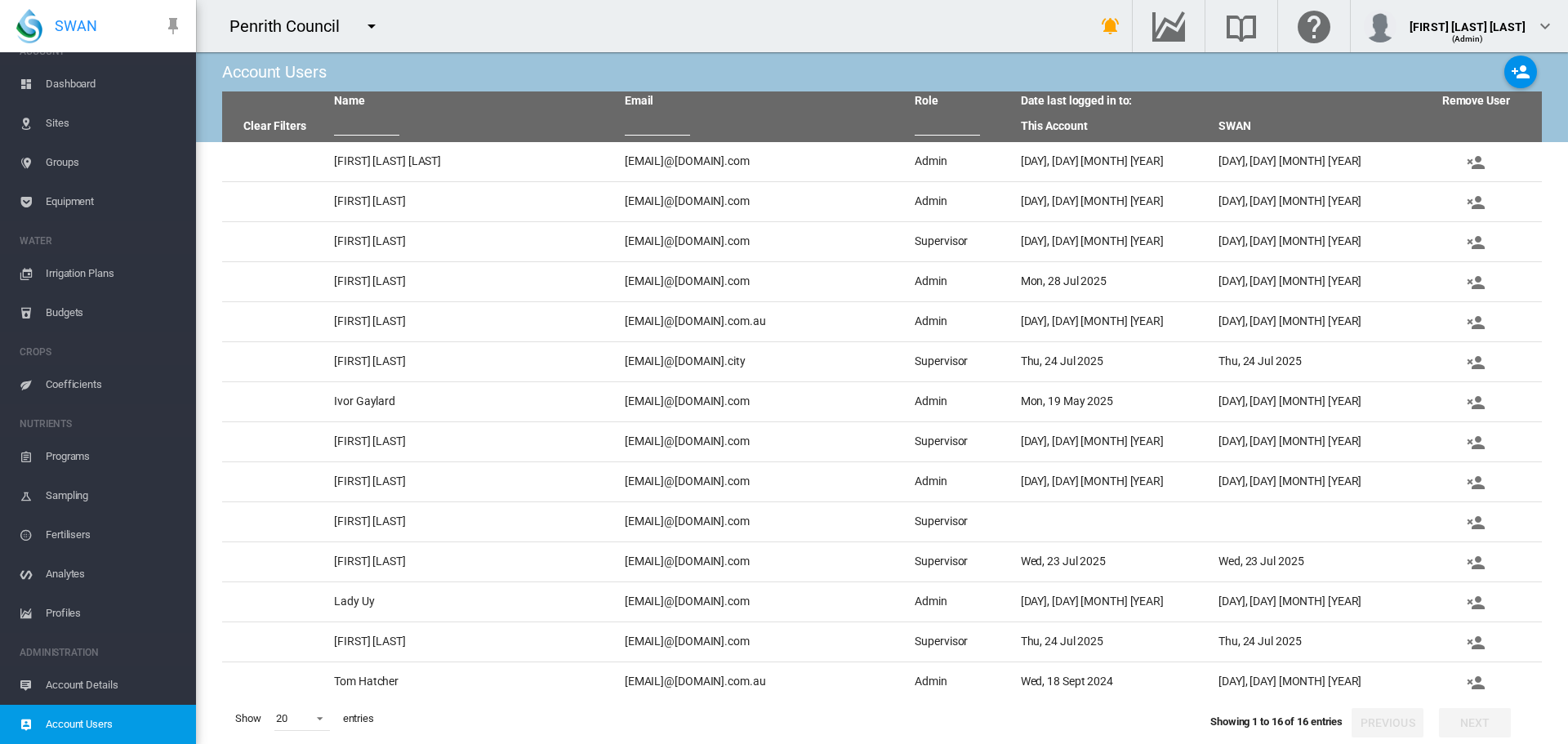 click at bounding box center (657, 123) 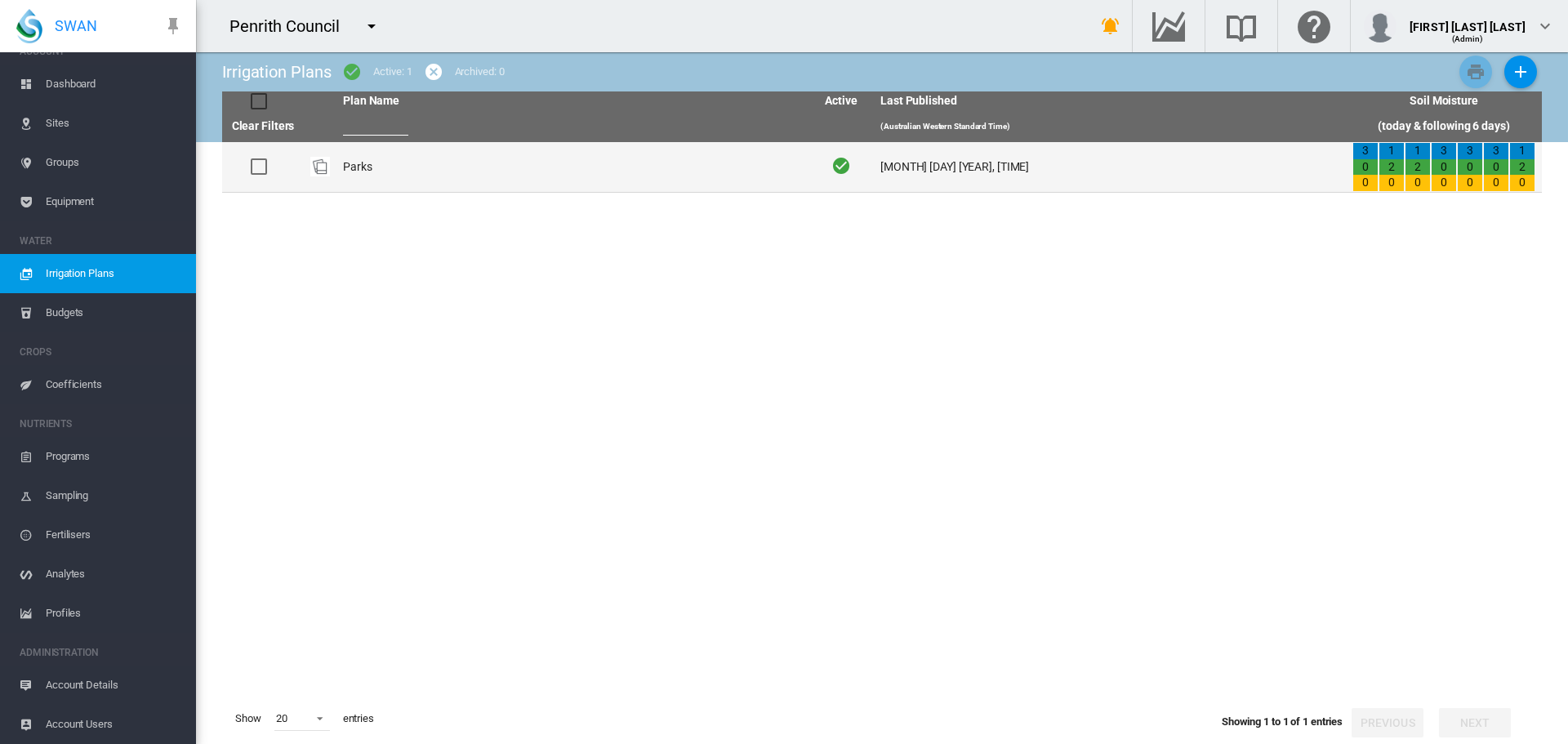 click on "Parks" at bounding box center [572, 167] 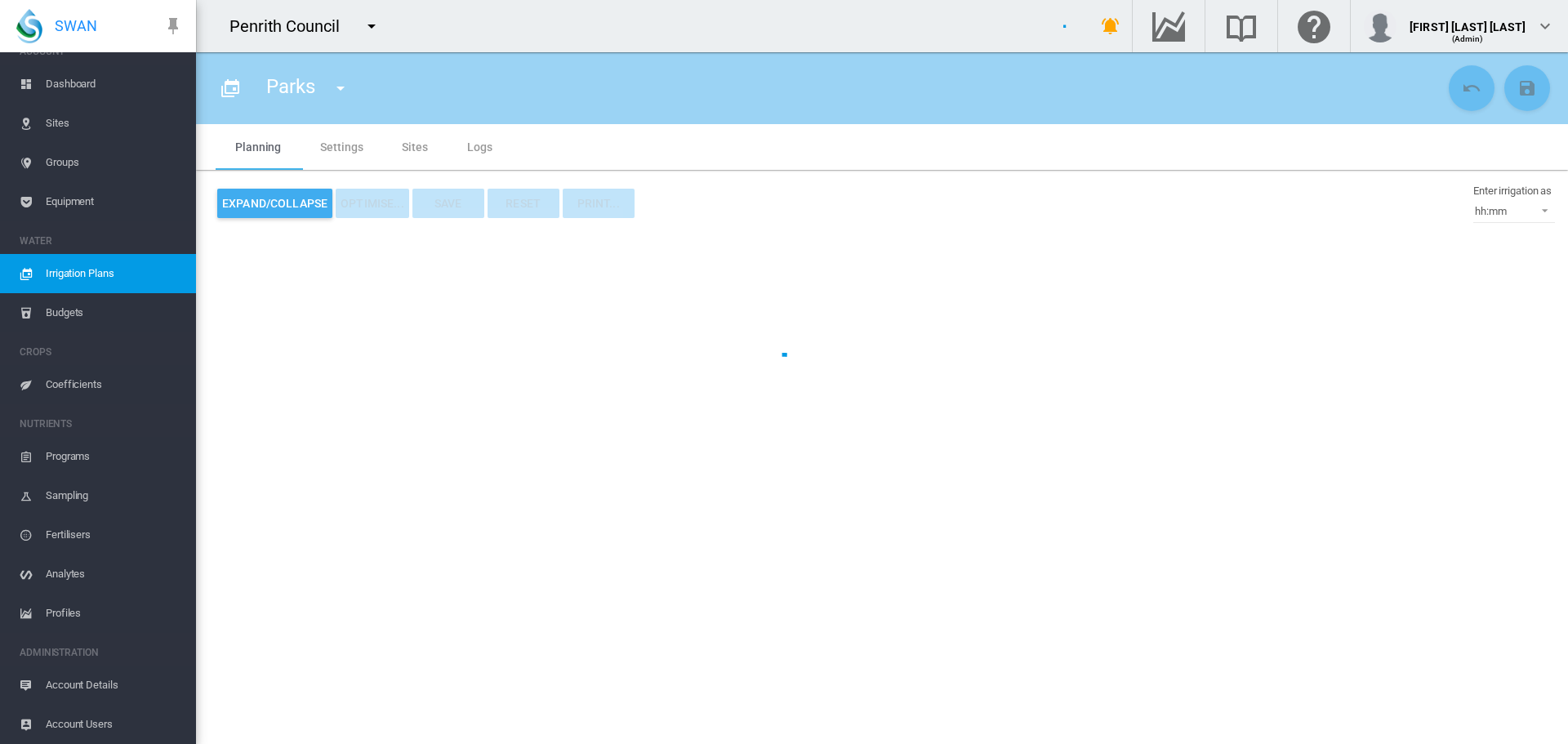 type on "*****" 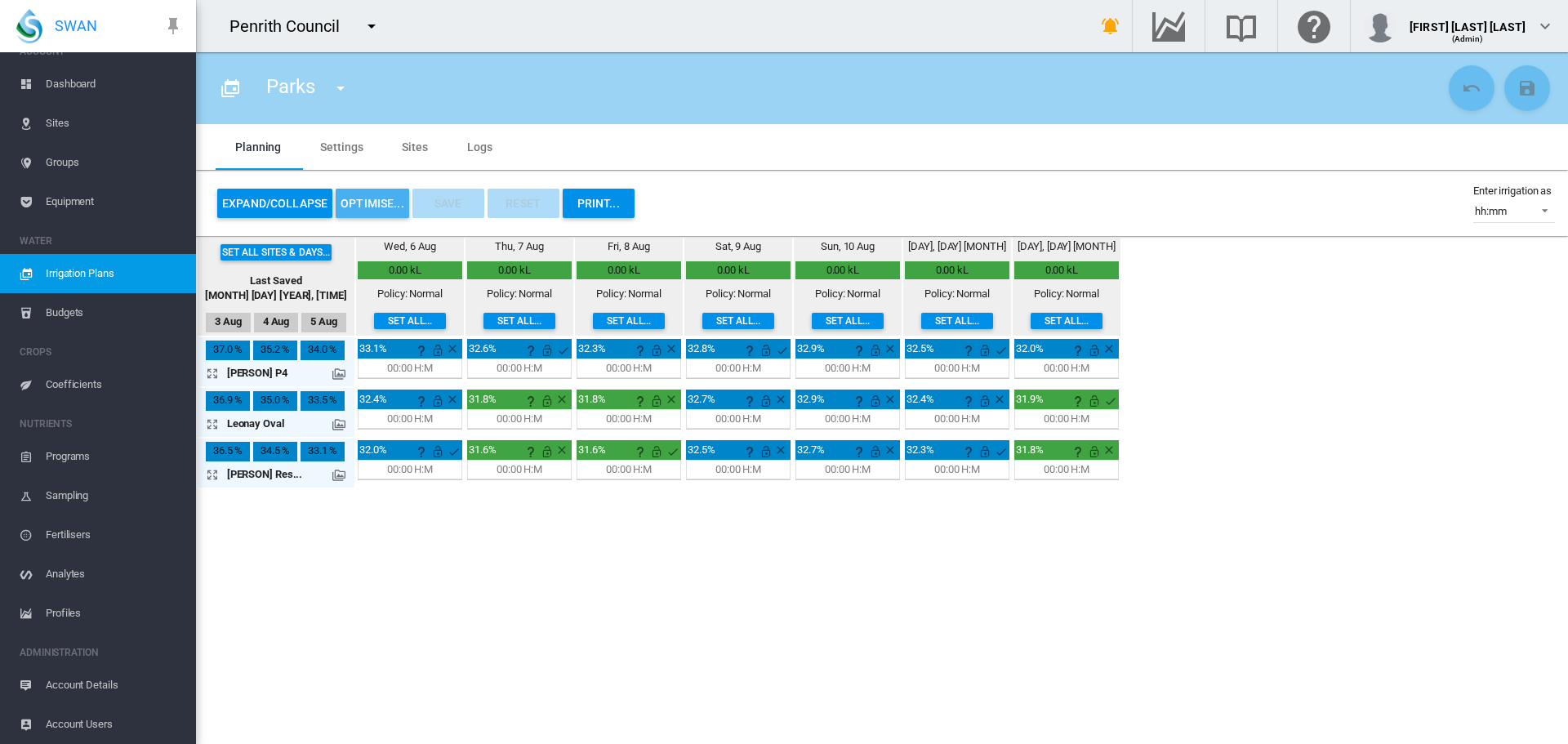 click on "OPTIMISE..." at bounding box center (372, 203) 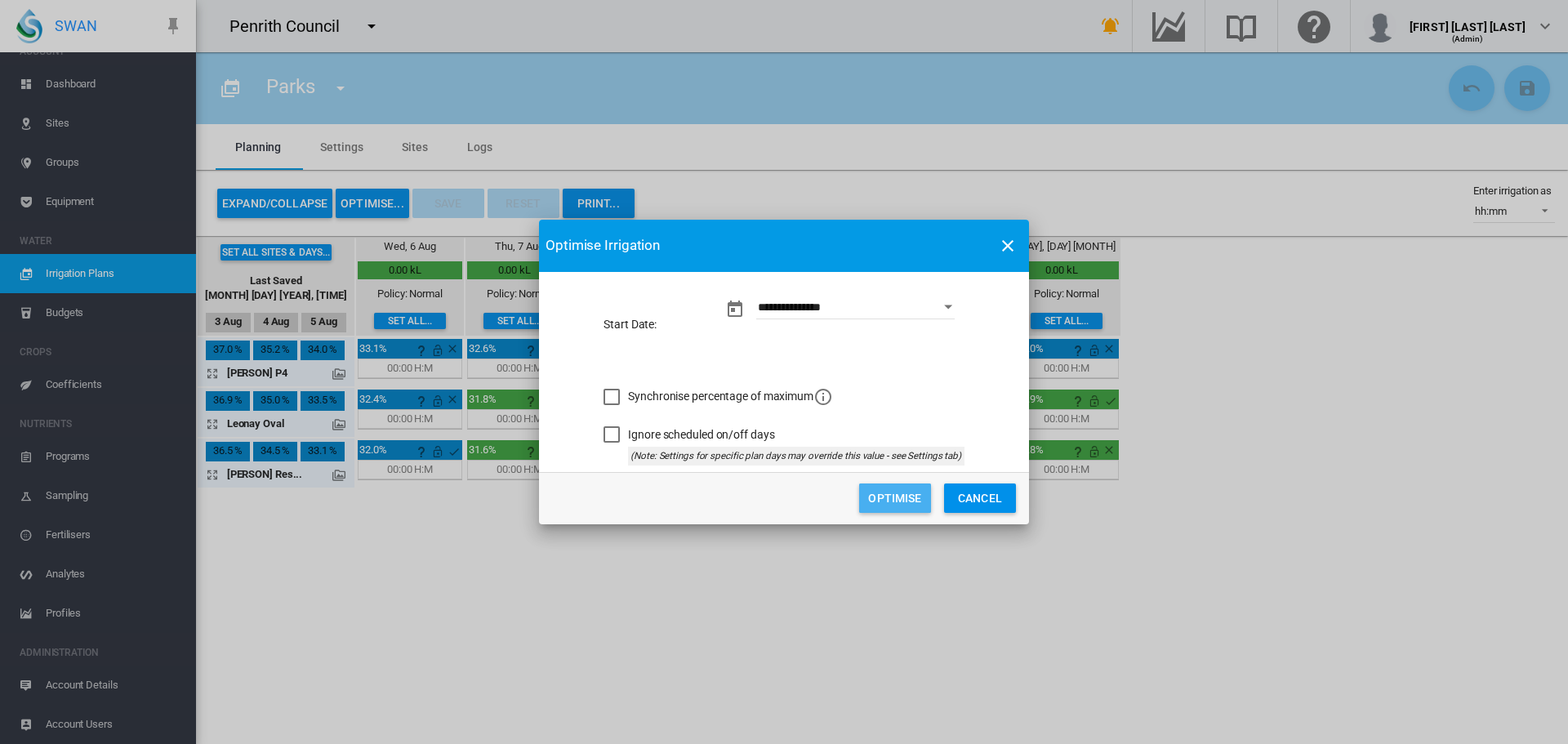 click on "Optimise" 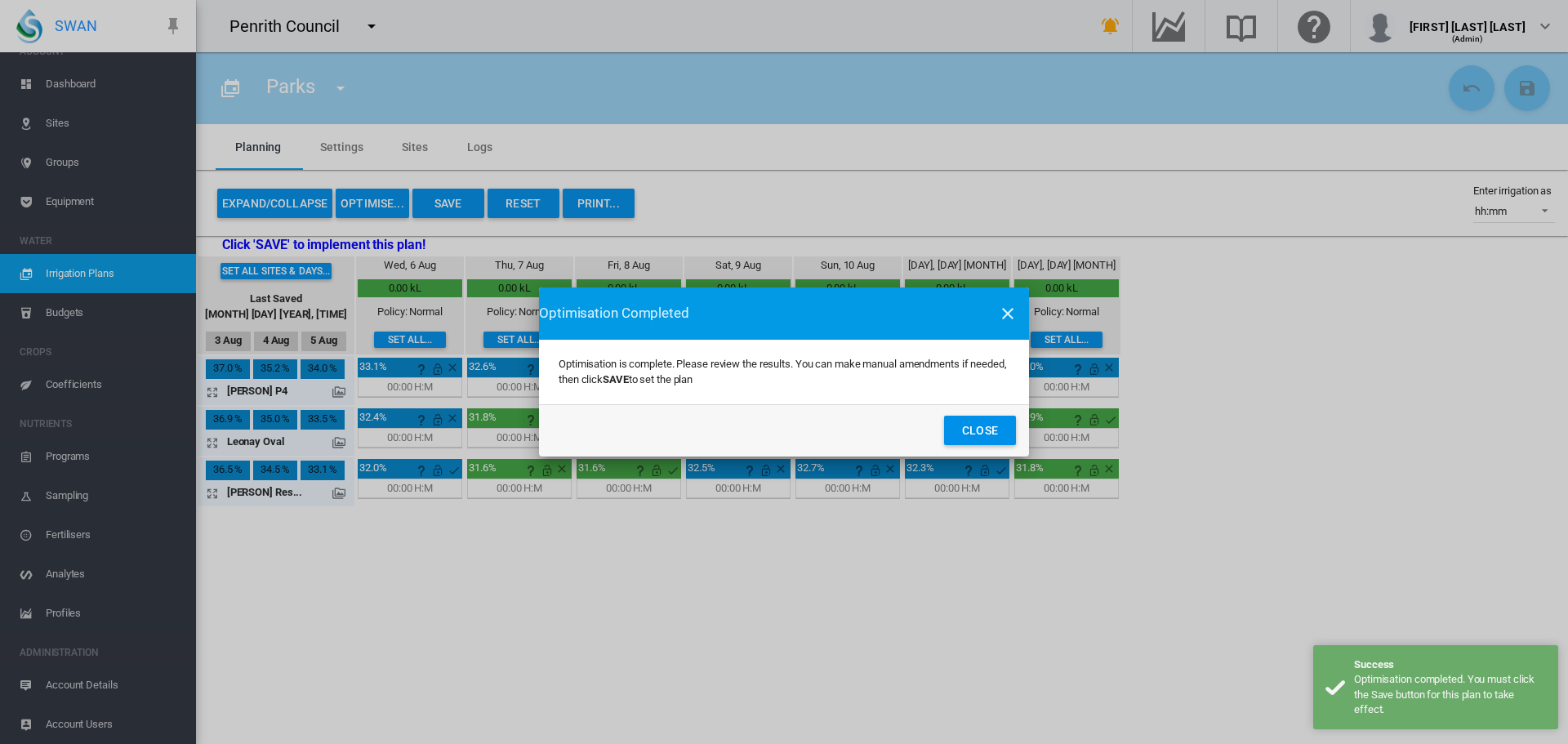 click on "Close" 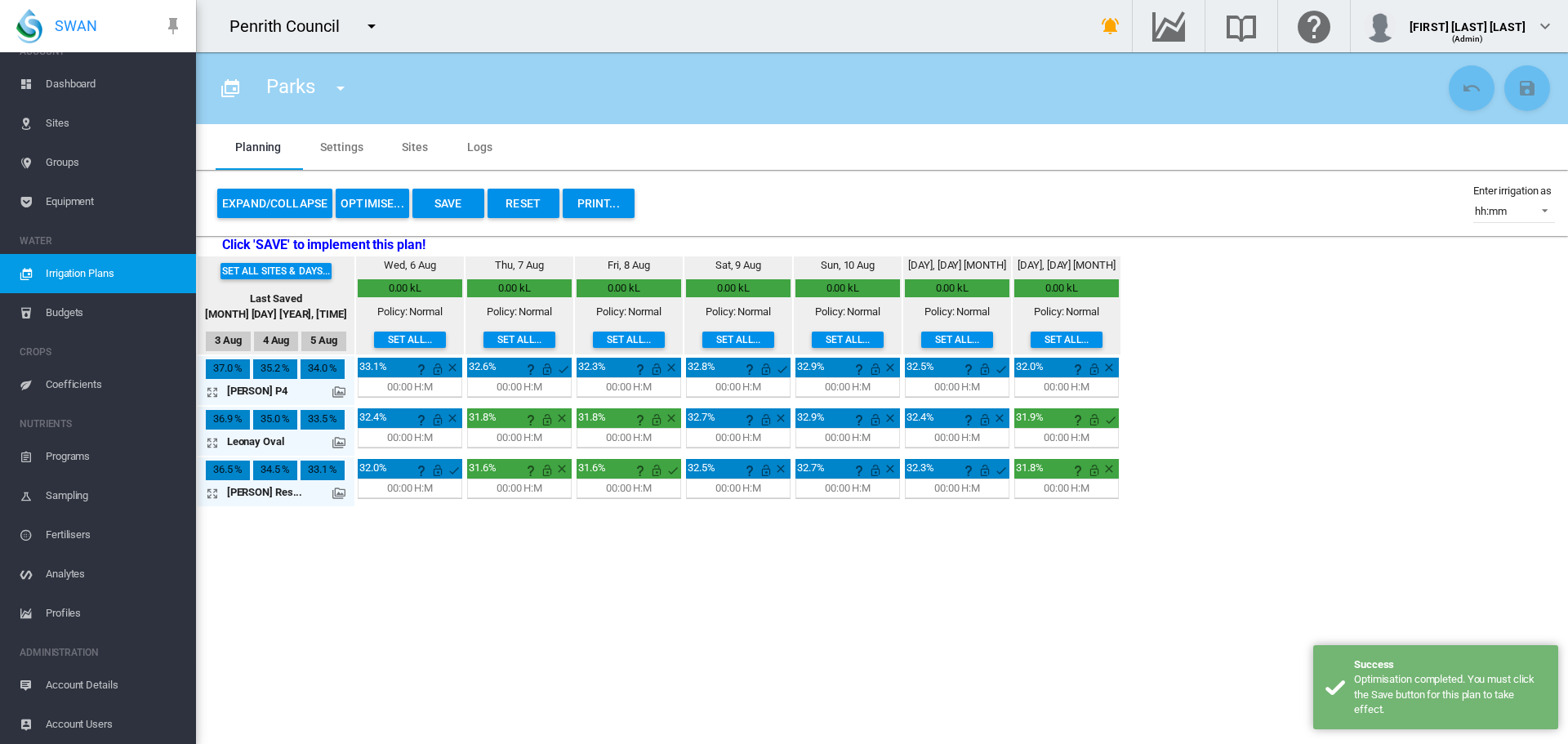 click at bounding box center (339, 392) 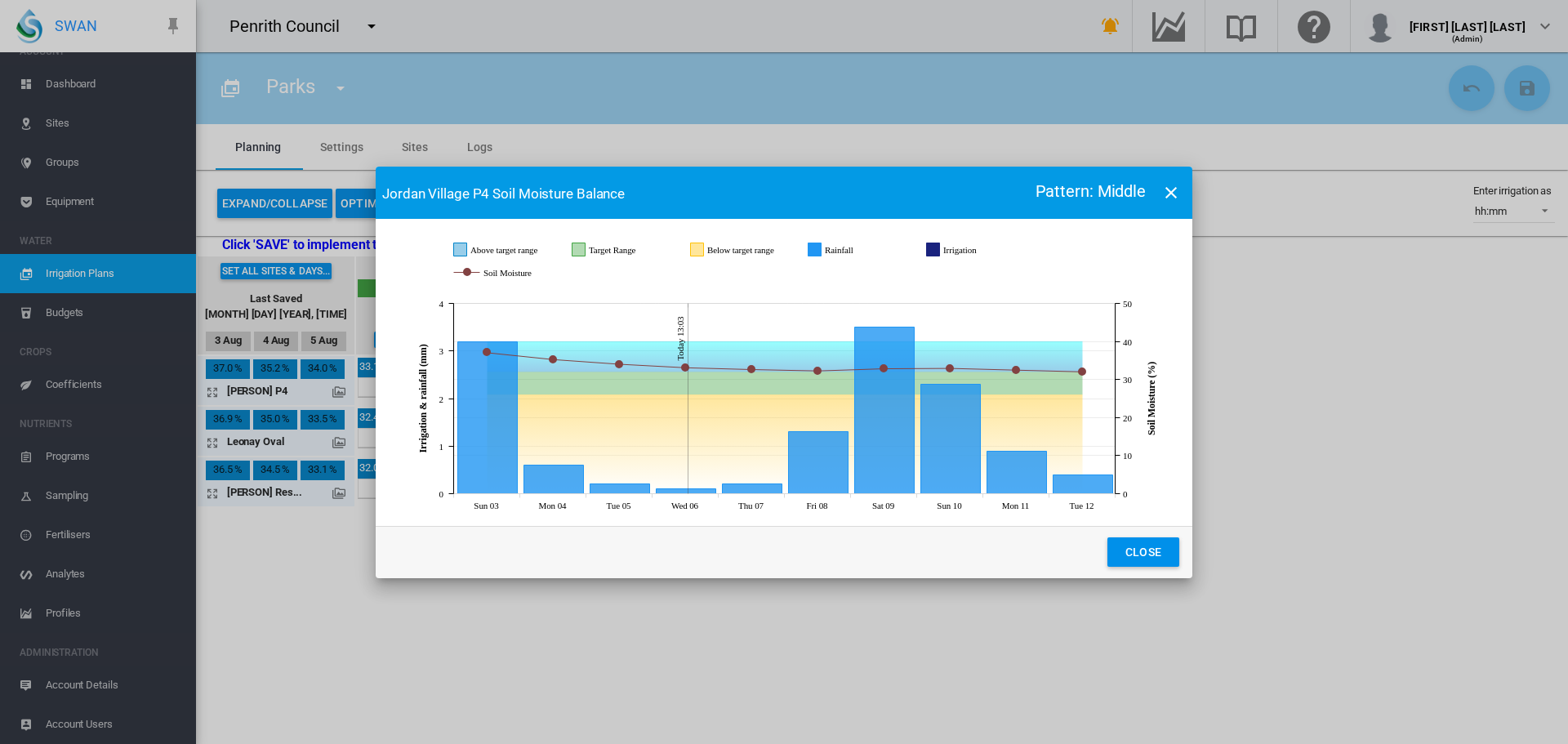 click at bounding box center (1171, 193) 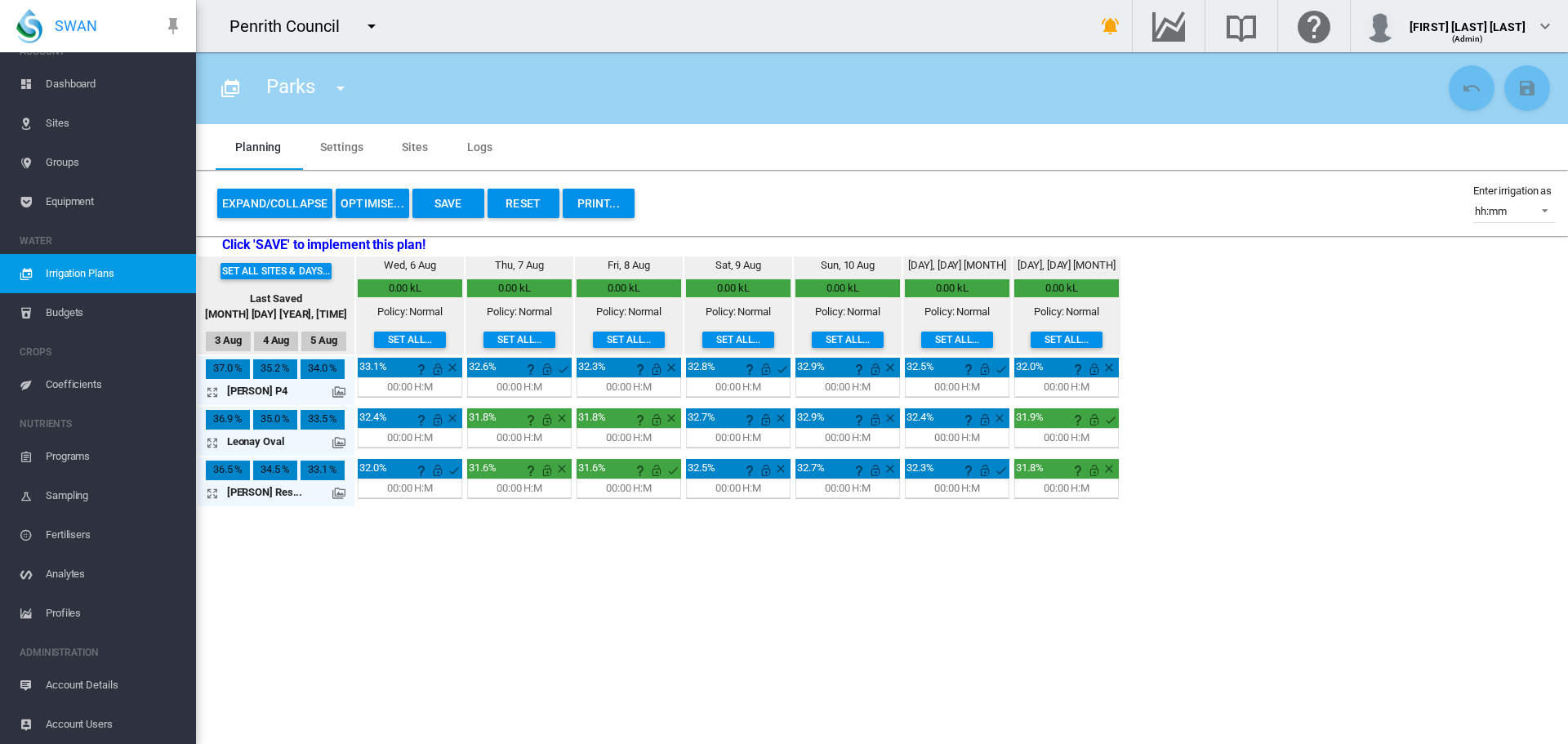click on "Account Details" at bounding box center [114, 685] 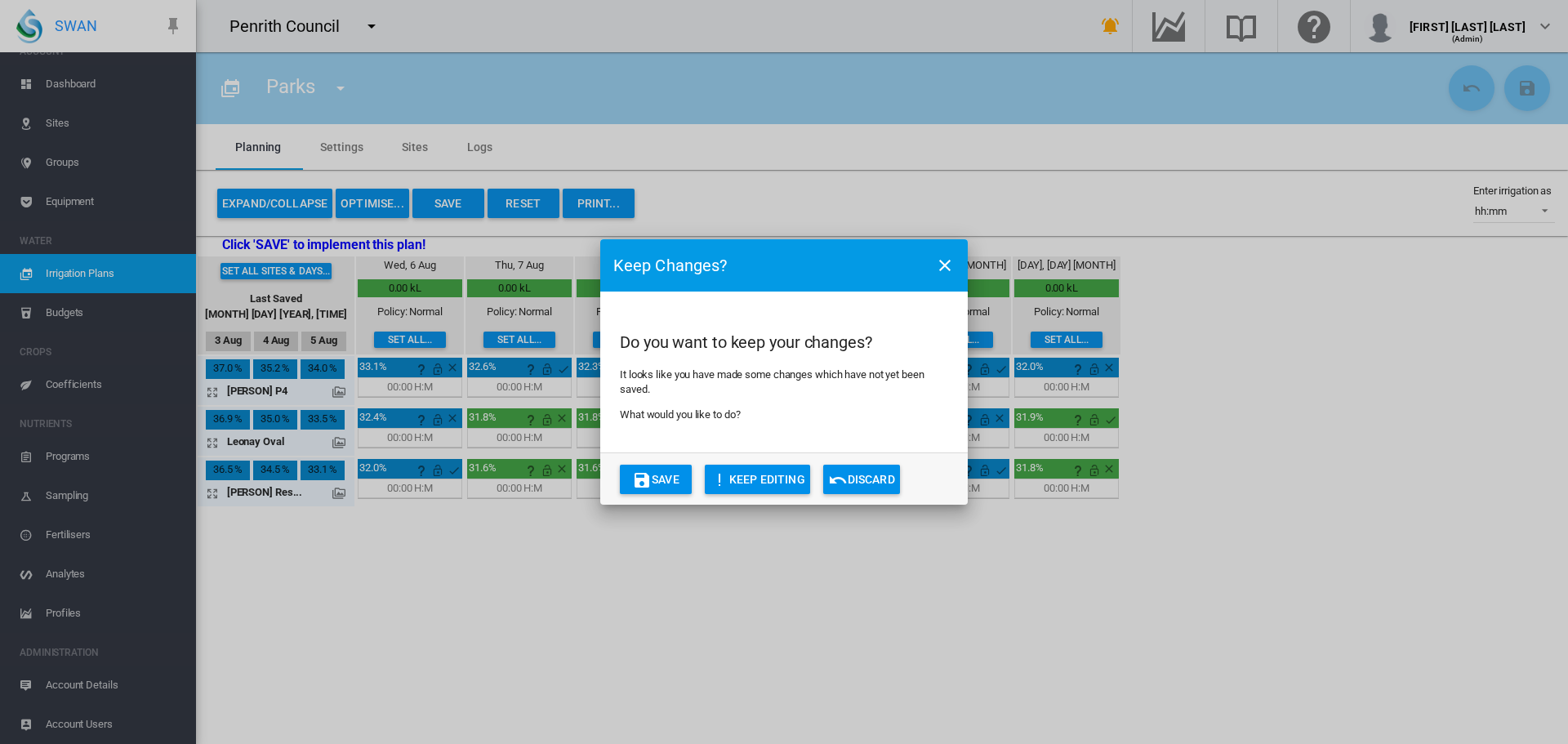 click 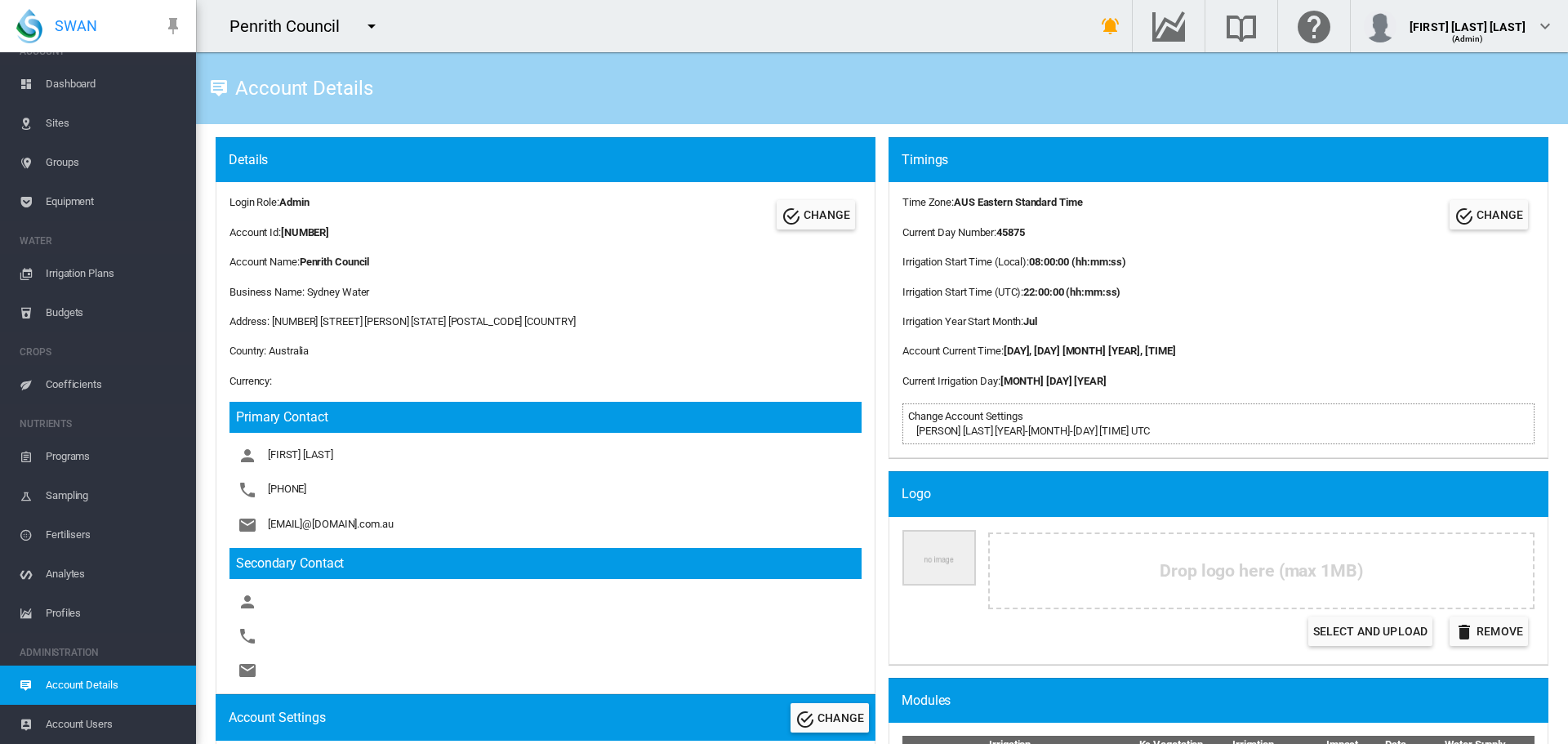 click on "Account Users" at bounding box center (114, 724) 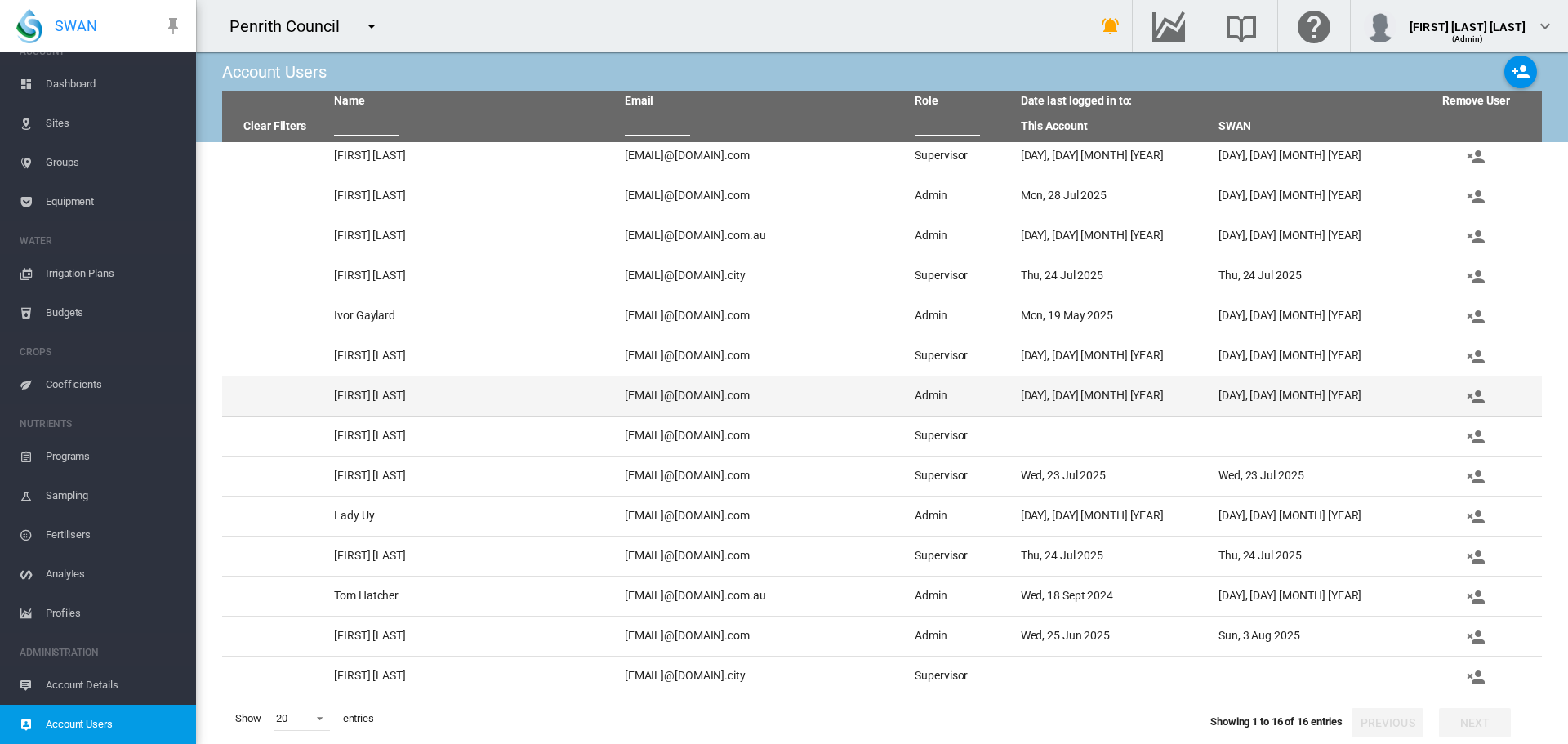 scroll, scrollTop: 89, scrollLeft: 0, axis: vertical 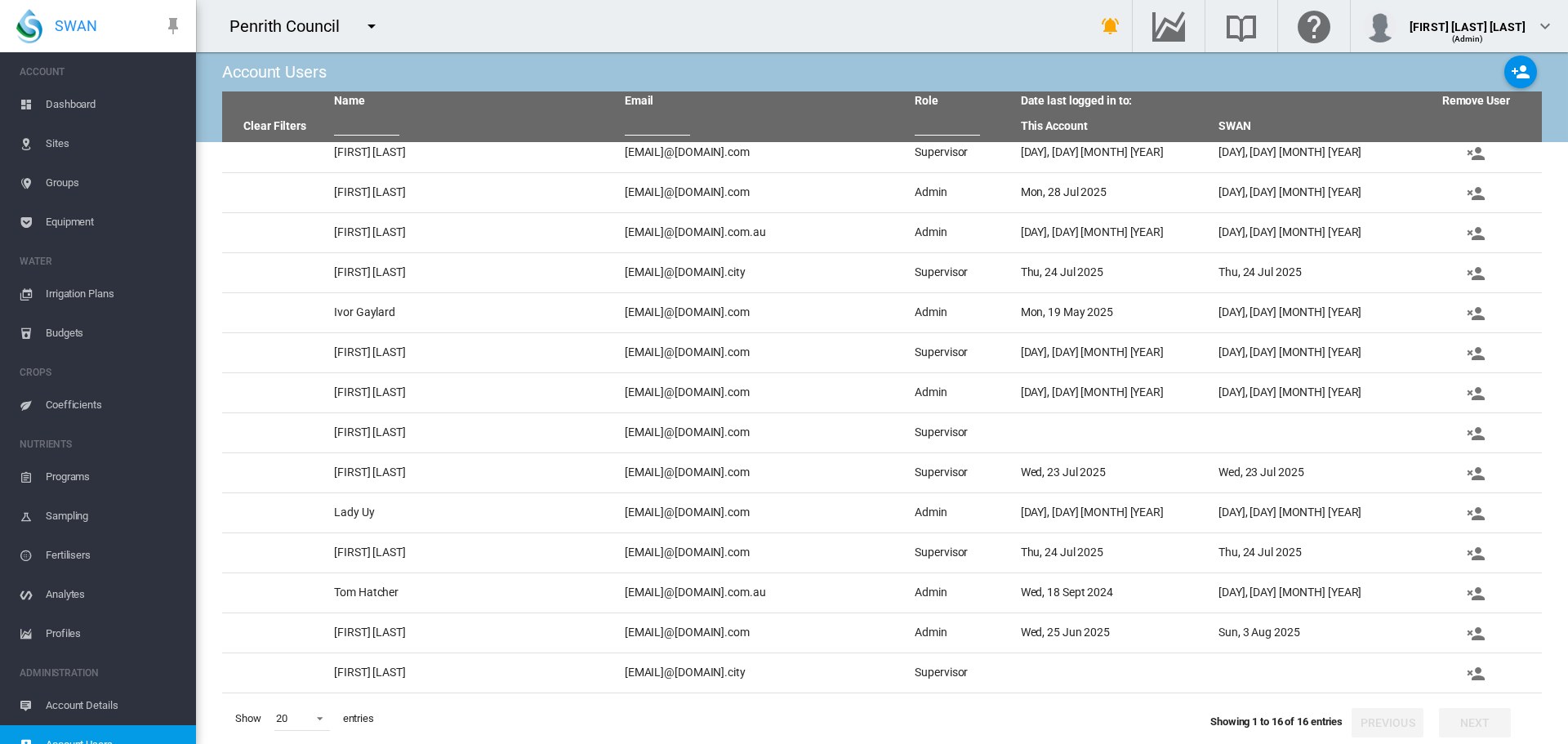 click at bounding box center (657, 123) 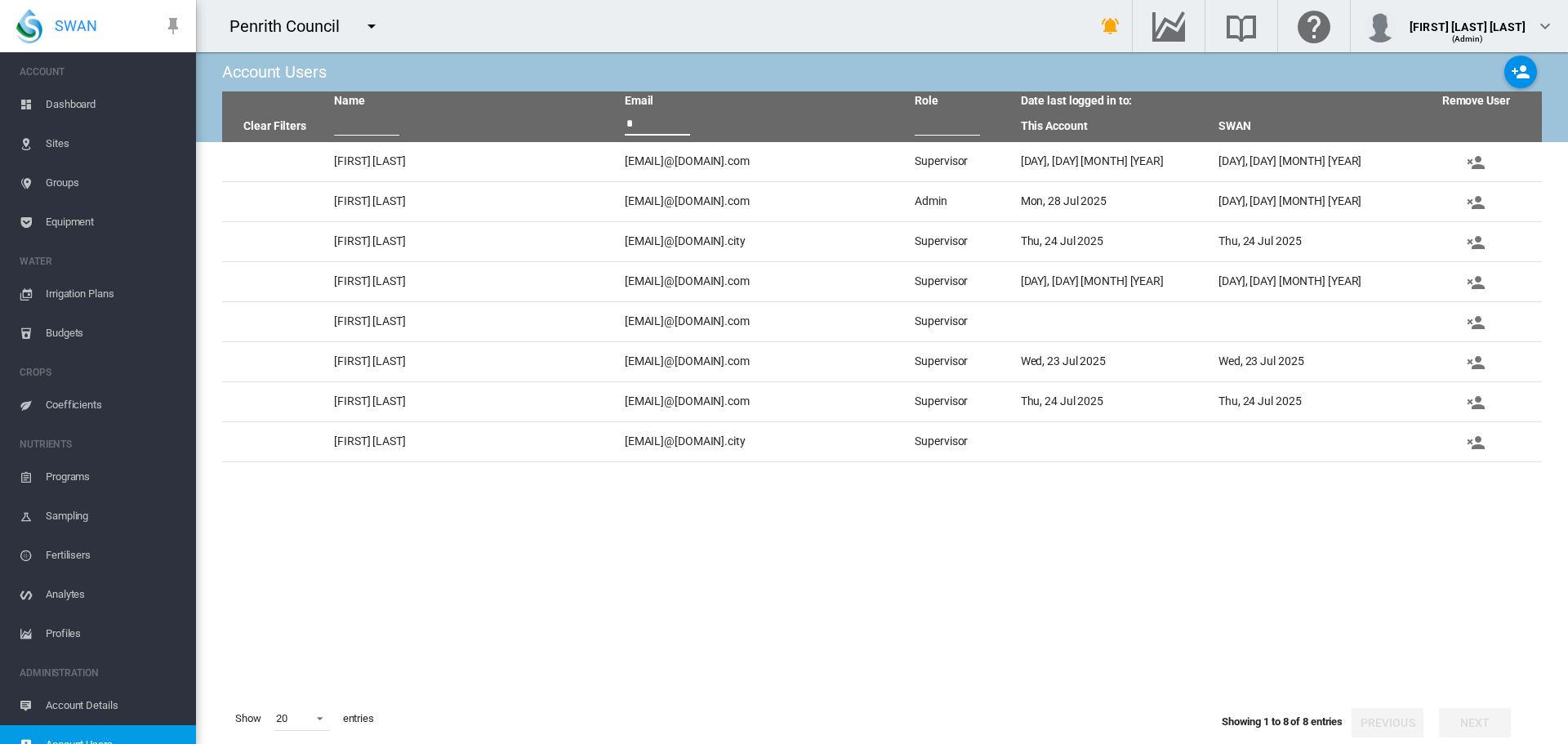 scroll, scrollTop: 0, scrollLeft: 0, axis: both 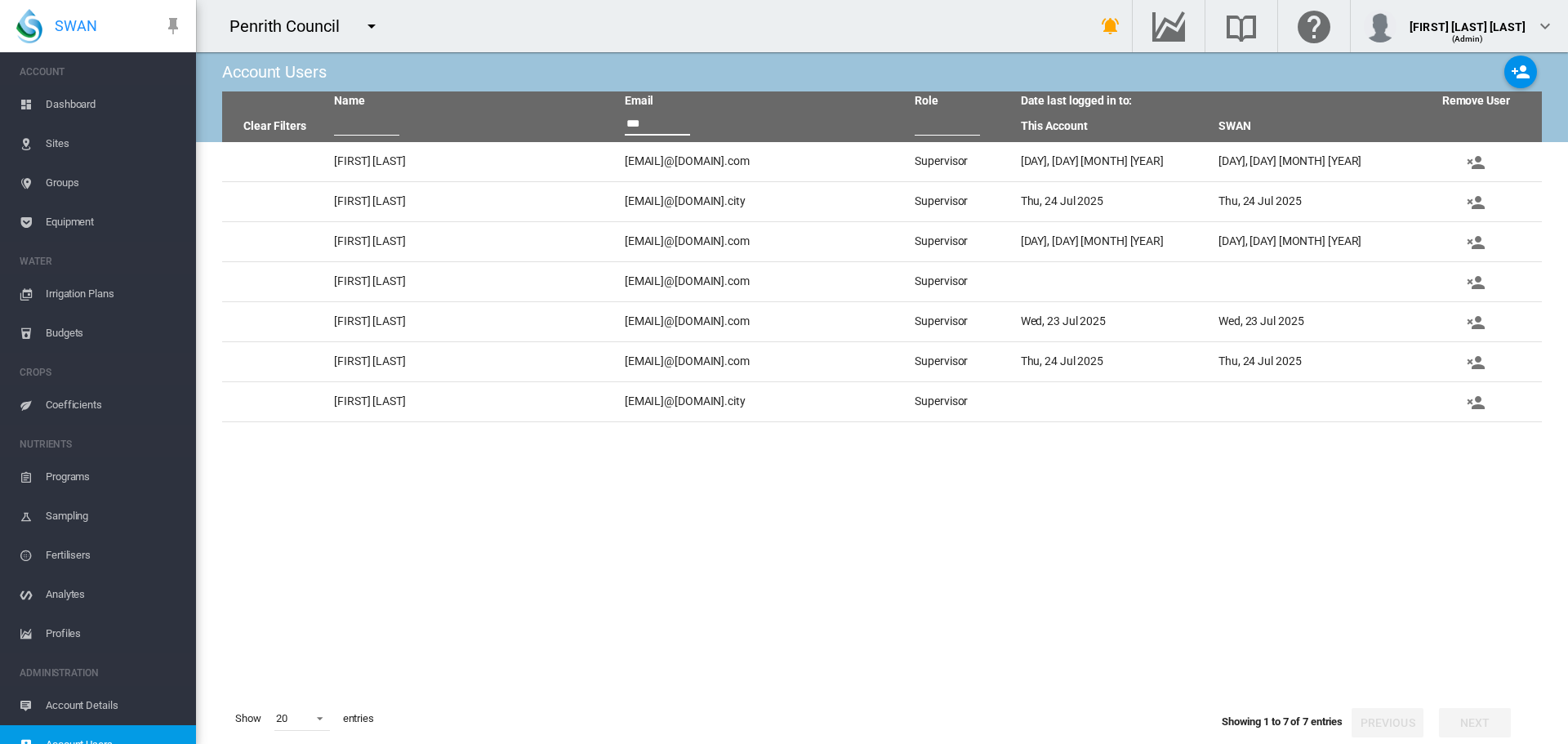 type on "***" 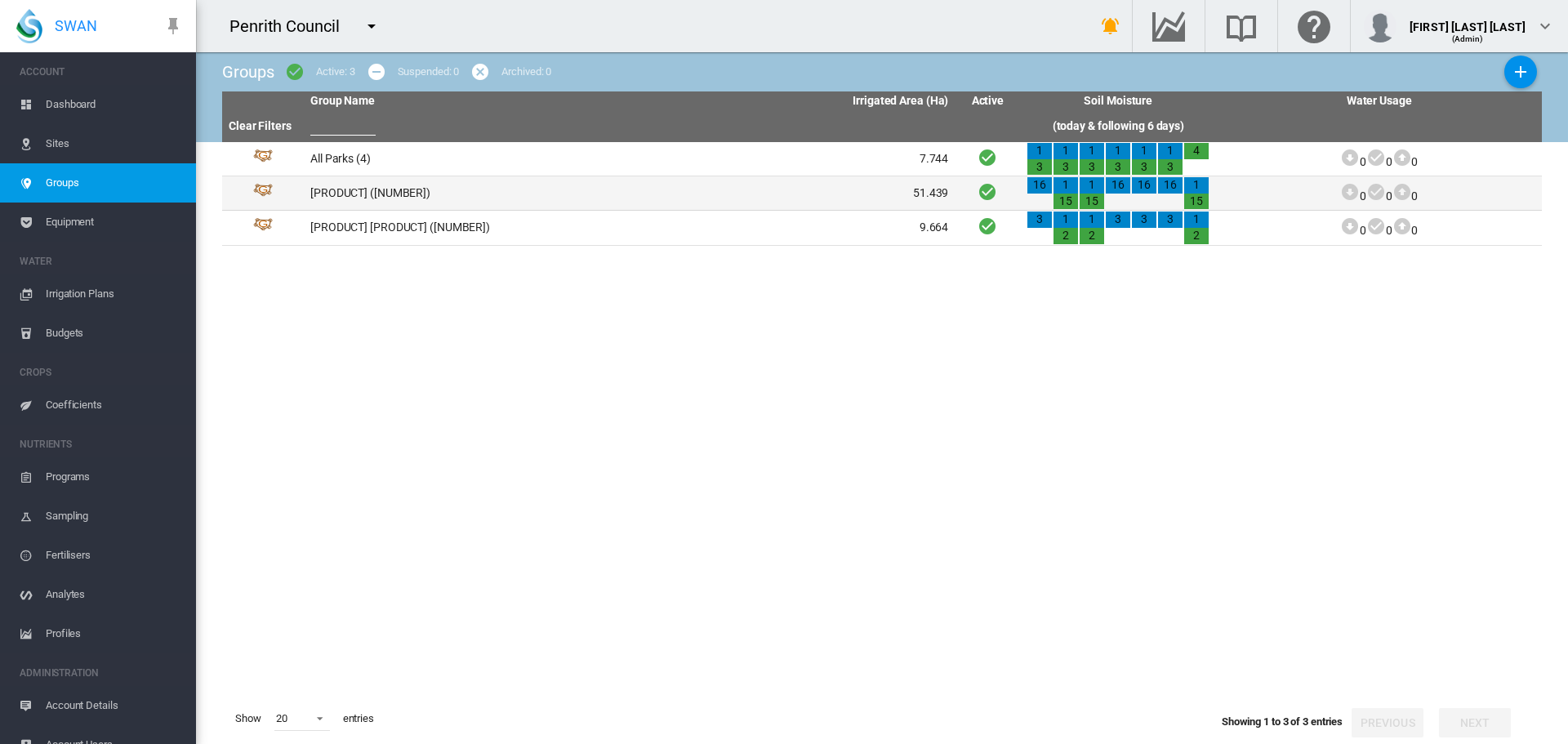 click on "[PRODUCT]
([NUMBER])" at bounding box center (466, 193) 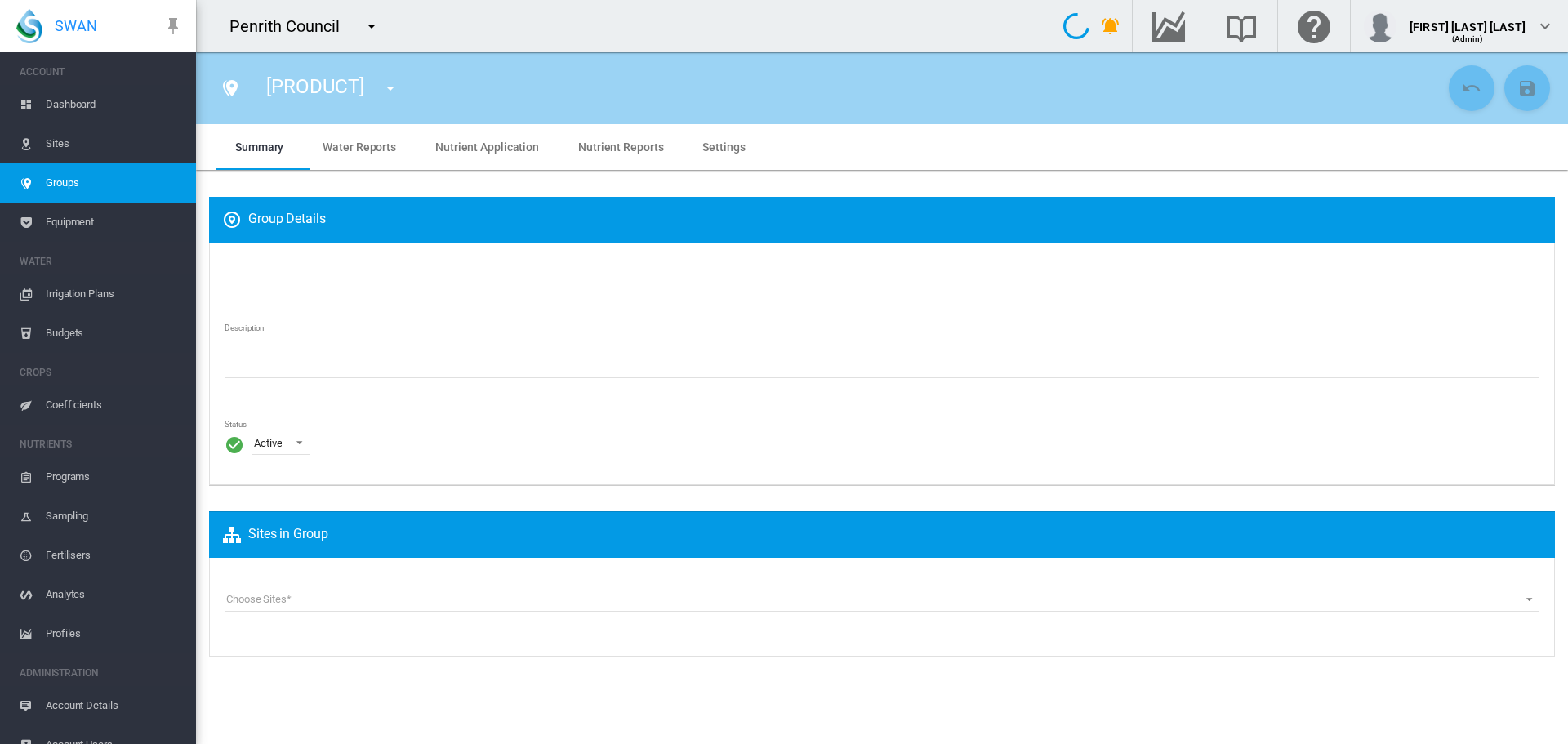 type on "*********" 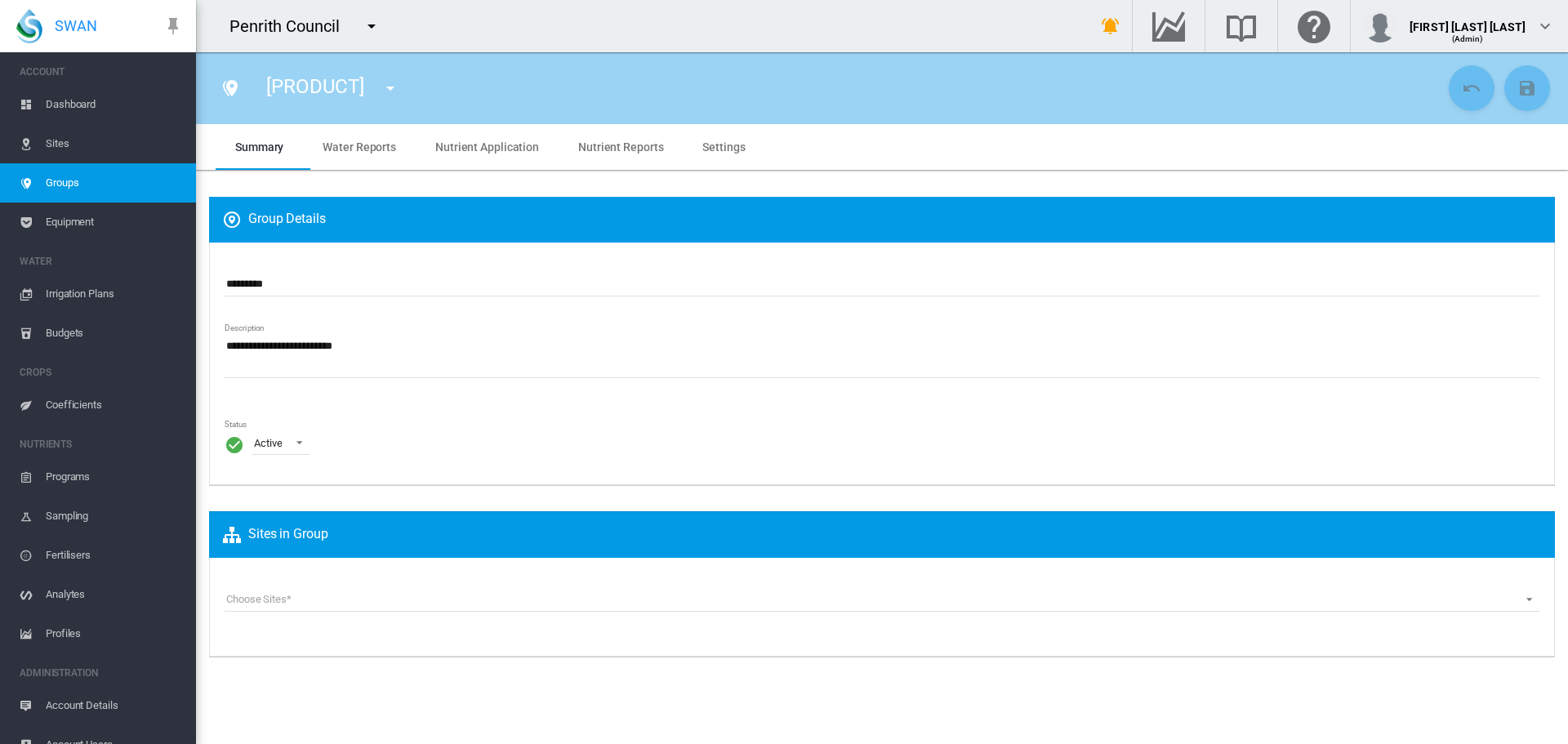 click on "Groups" at bounding box center [114, 183] 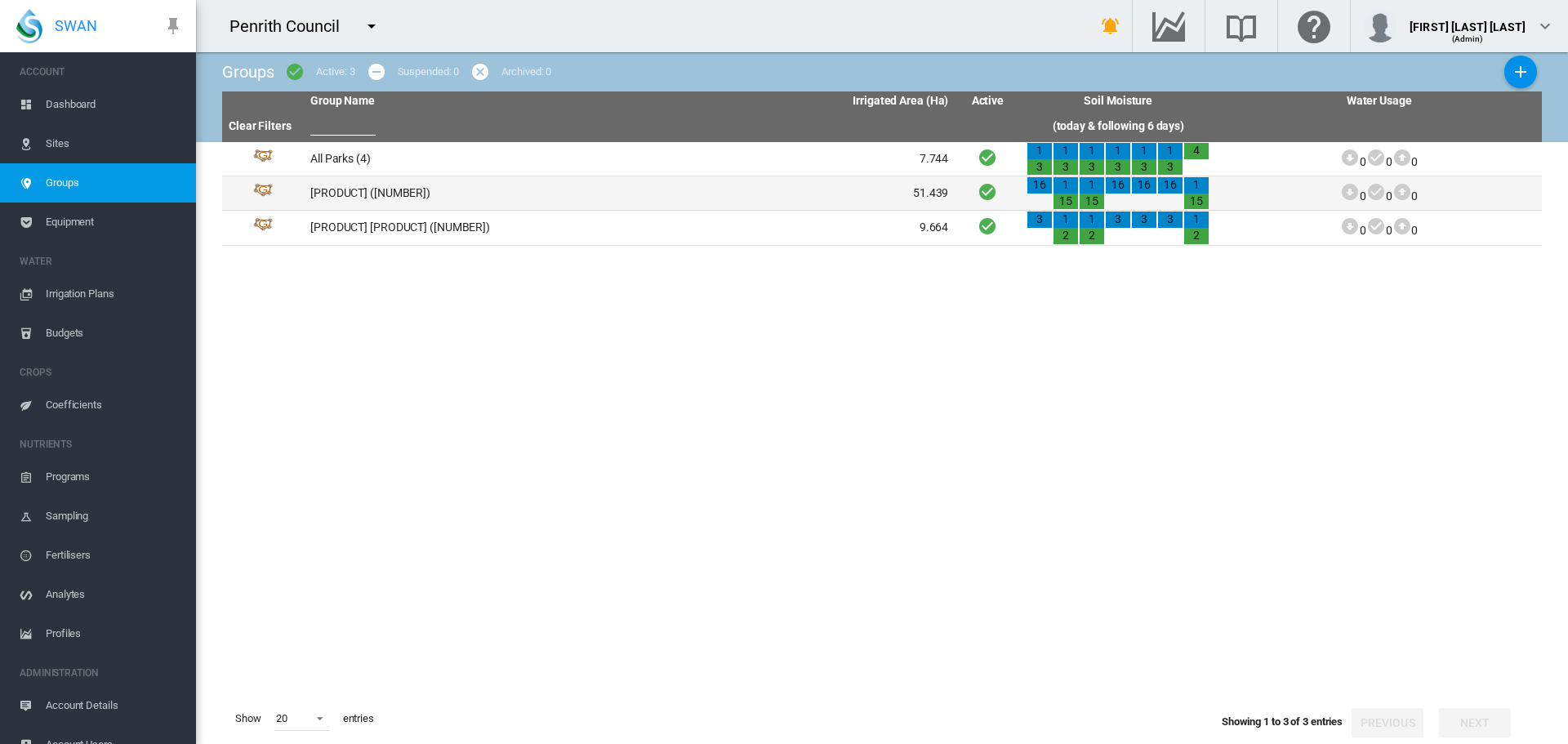 click on "[PRODUCT]
([NUMBER])" at bounding box center (466, 193) 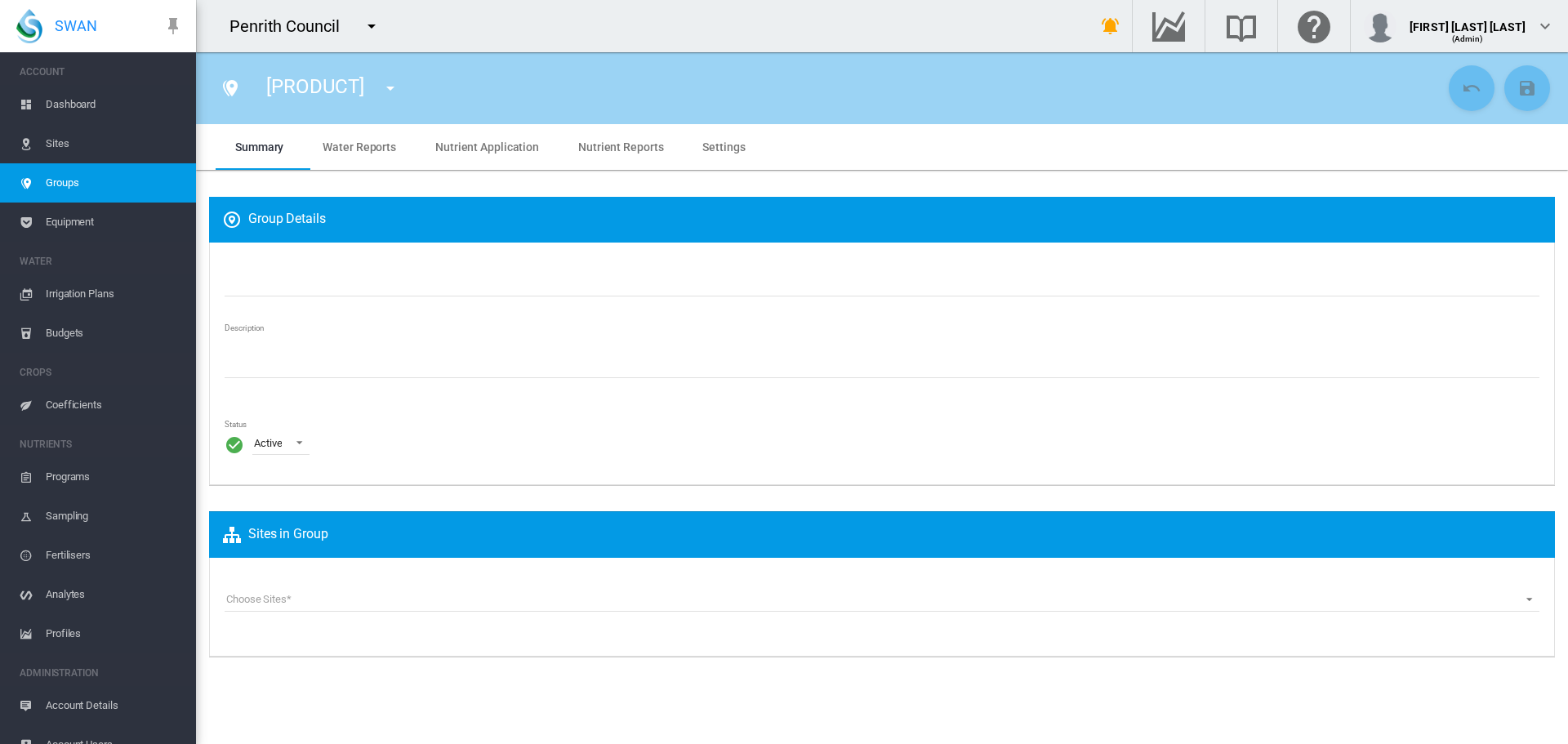 type on "*********" 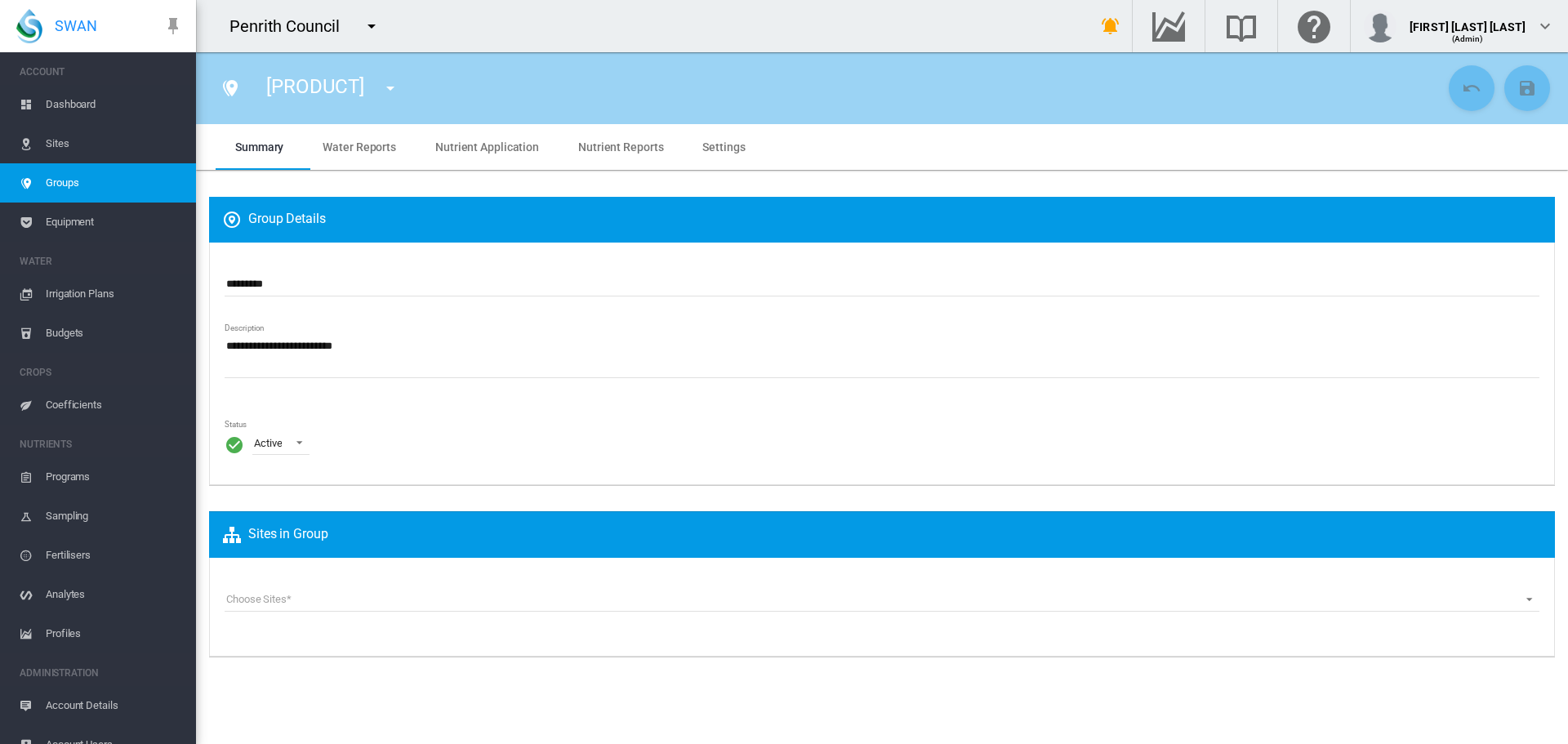 click on "Water Reports" at bounding box center [359, 147] 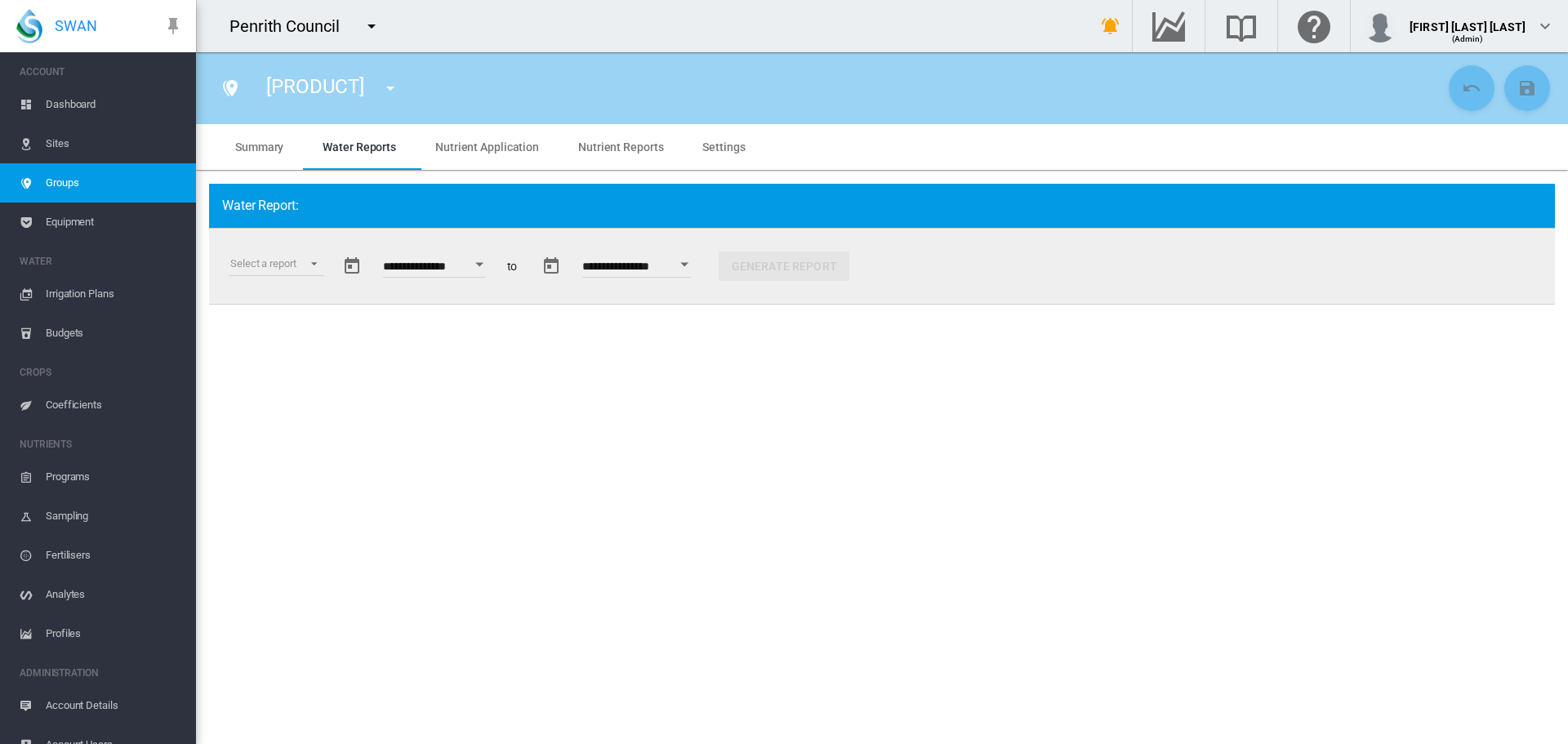 click on "Sites" at bounding box center [114, 144] 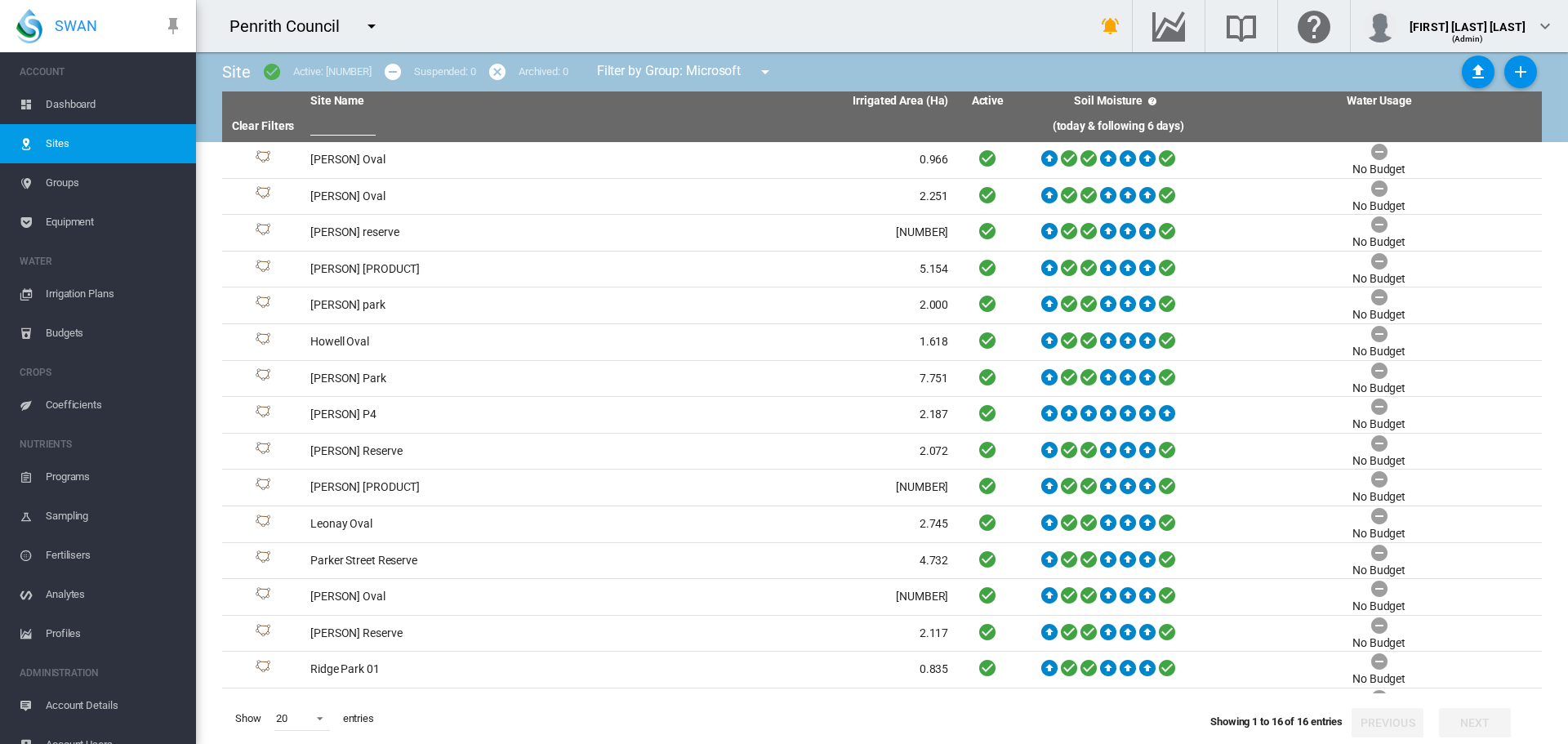click on "Dashboard" at bounding box center [114, 105] 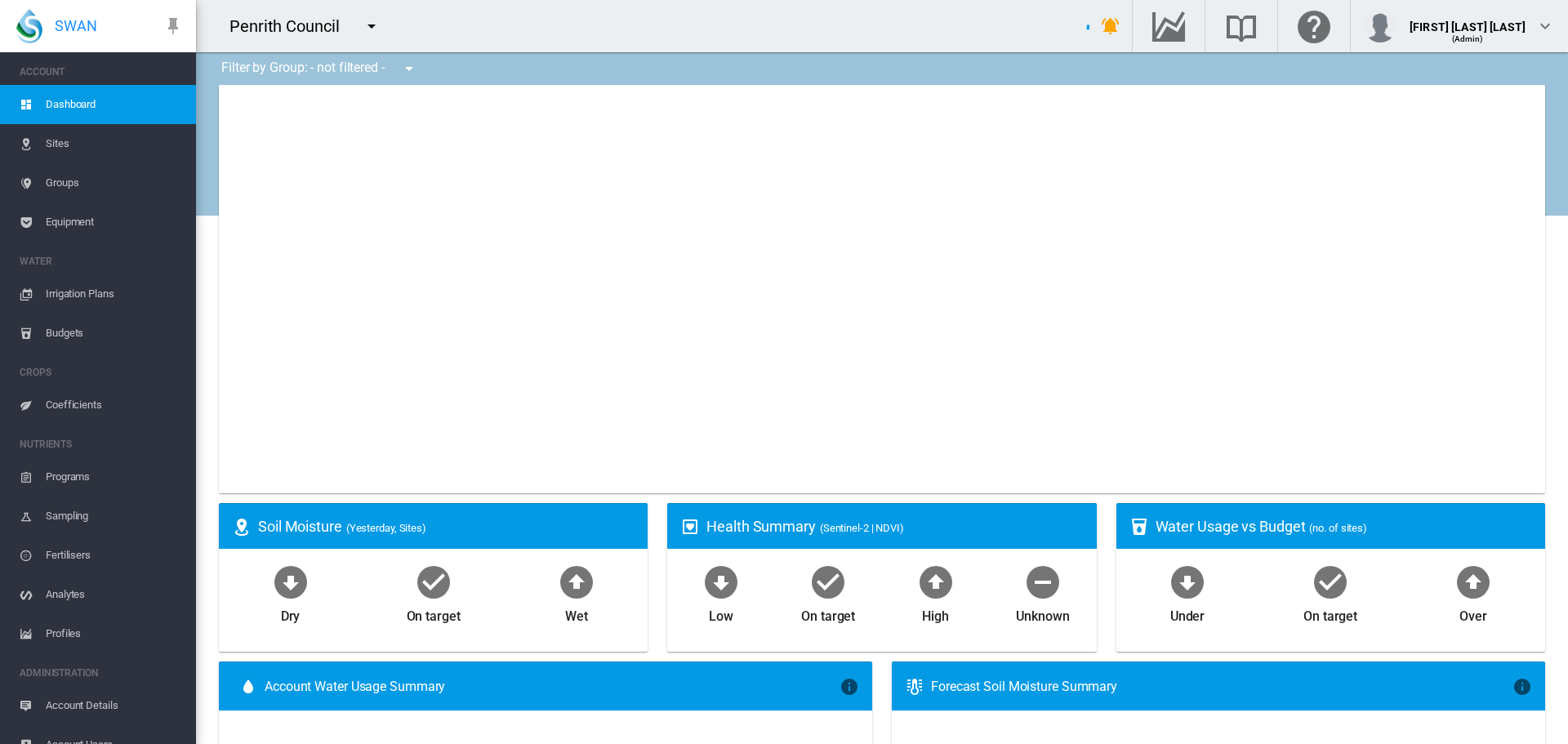 type on "**********" 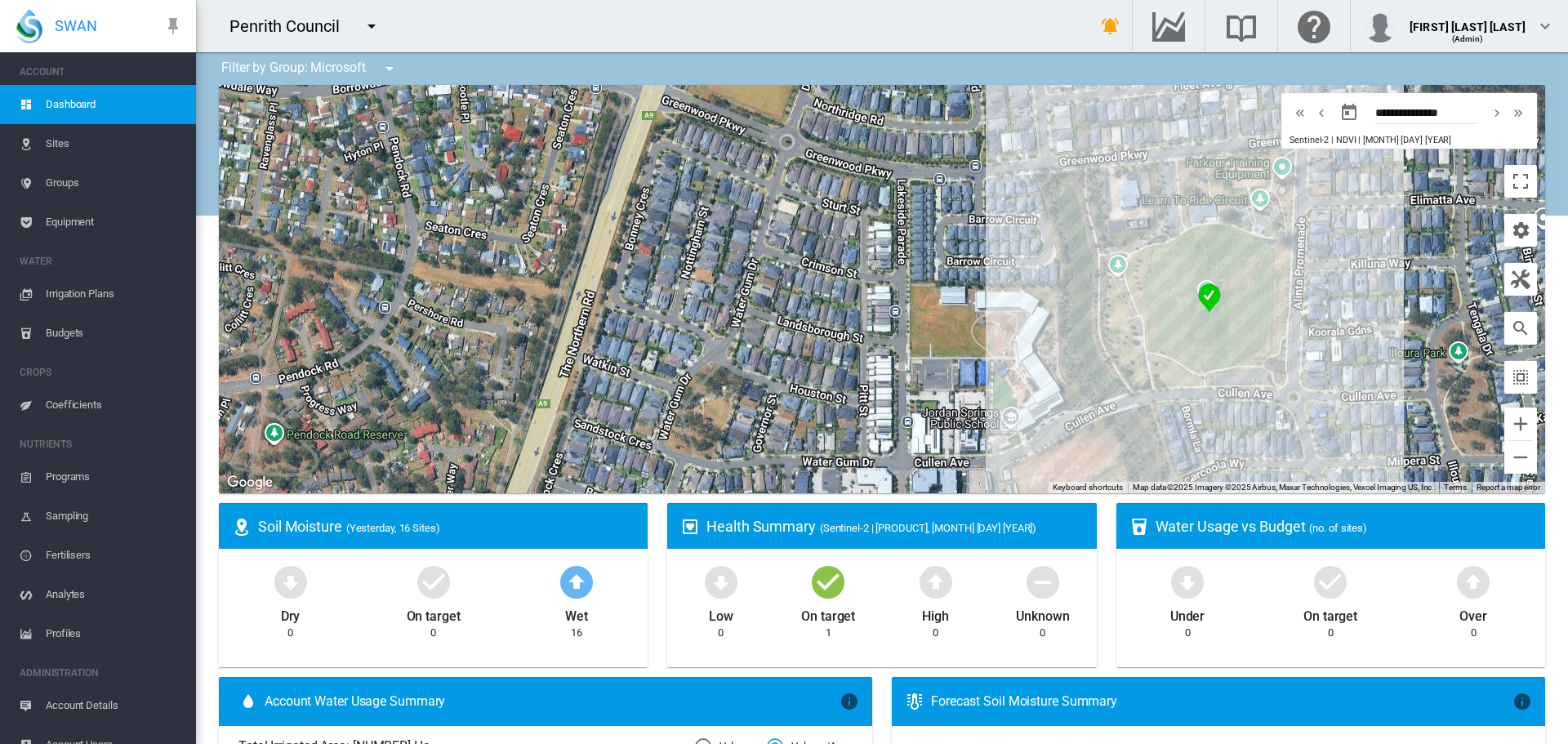 click on "Sites" at bounding box center [114, 144] 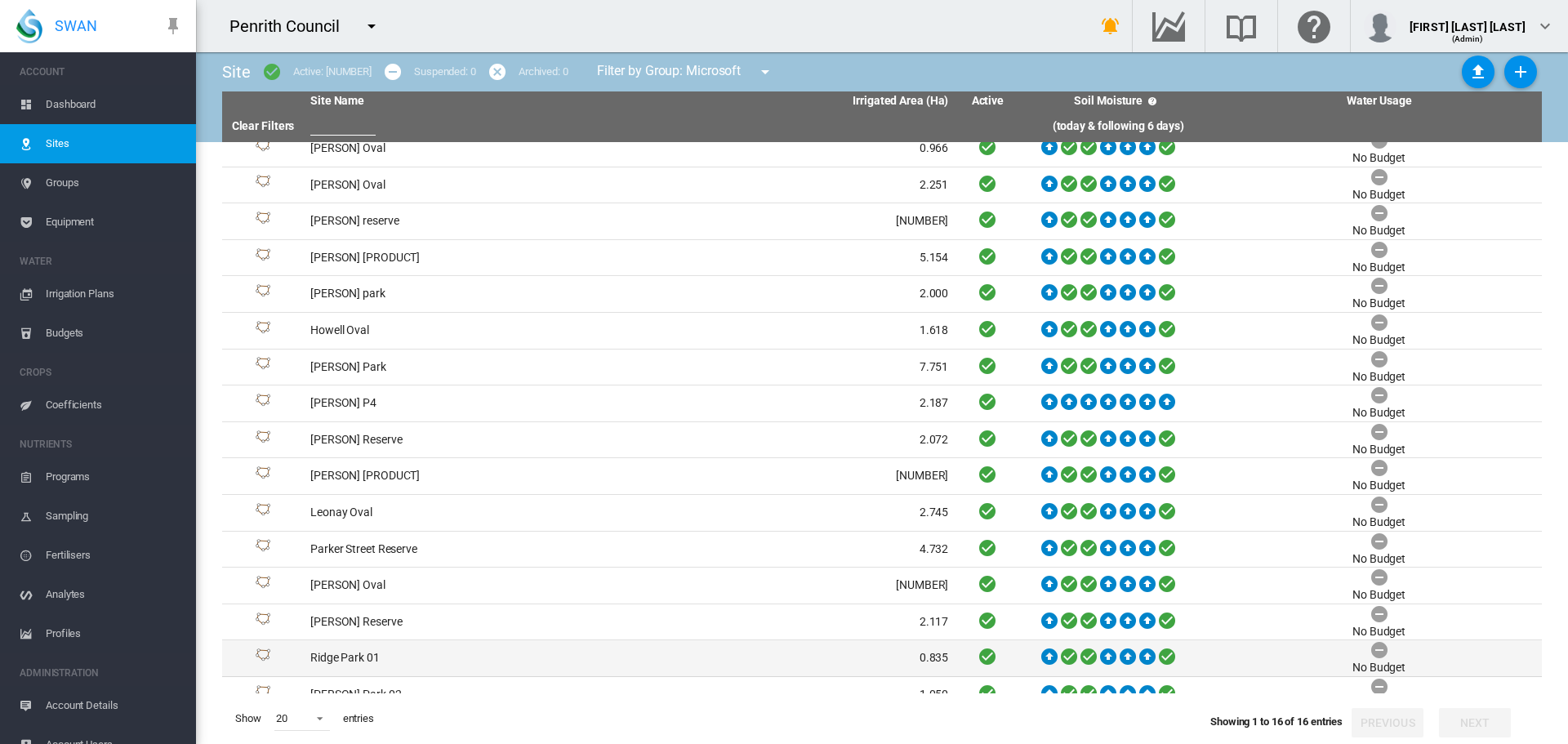 scroll, scrollTop: 0, scrollLeft: 0, axis: both 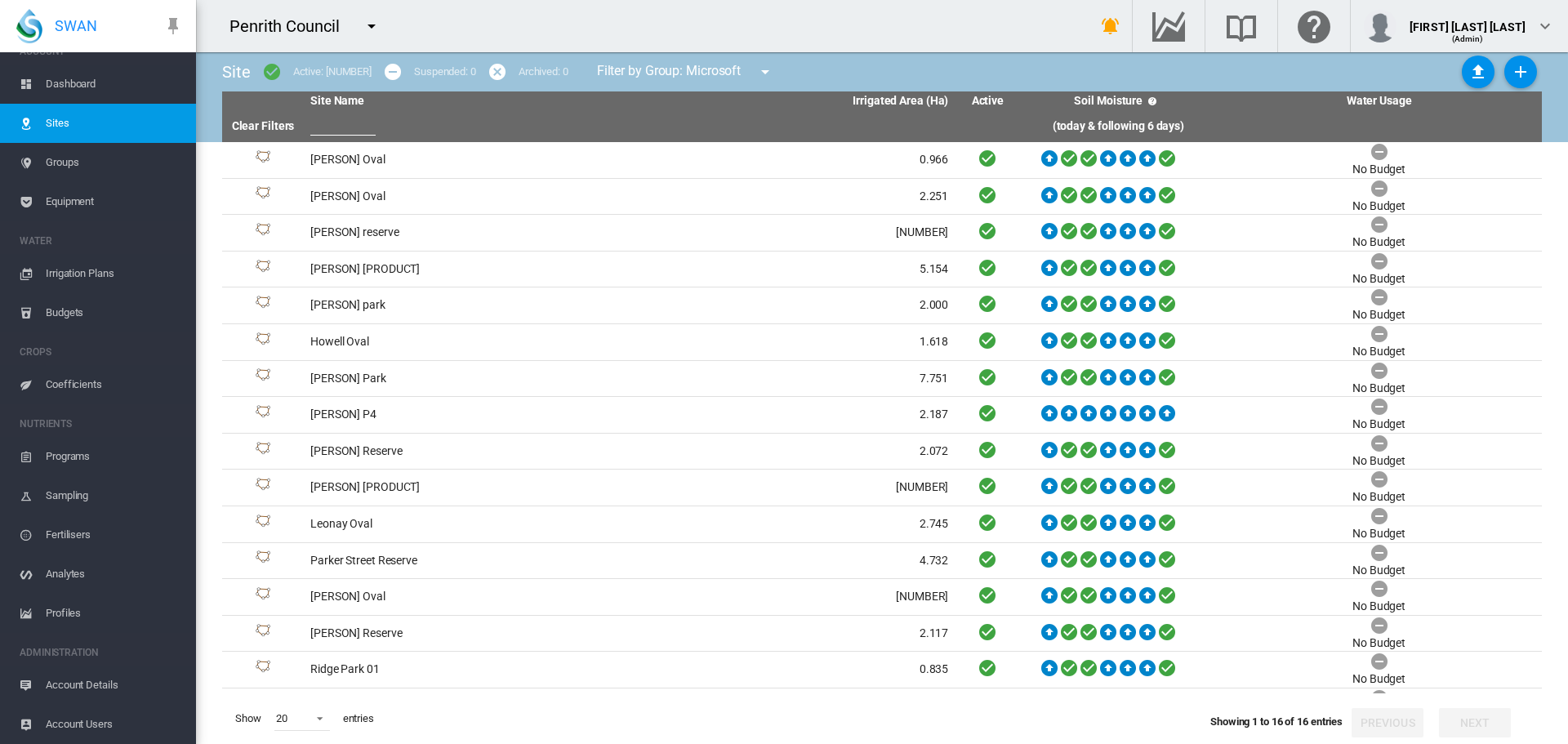 click on "Account Users" at bounding box center [114, 724] 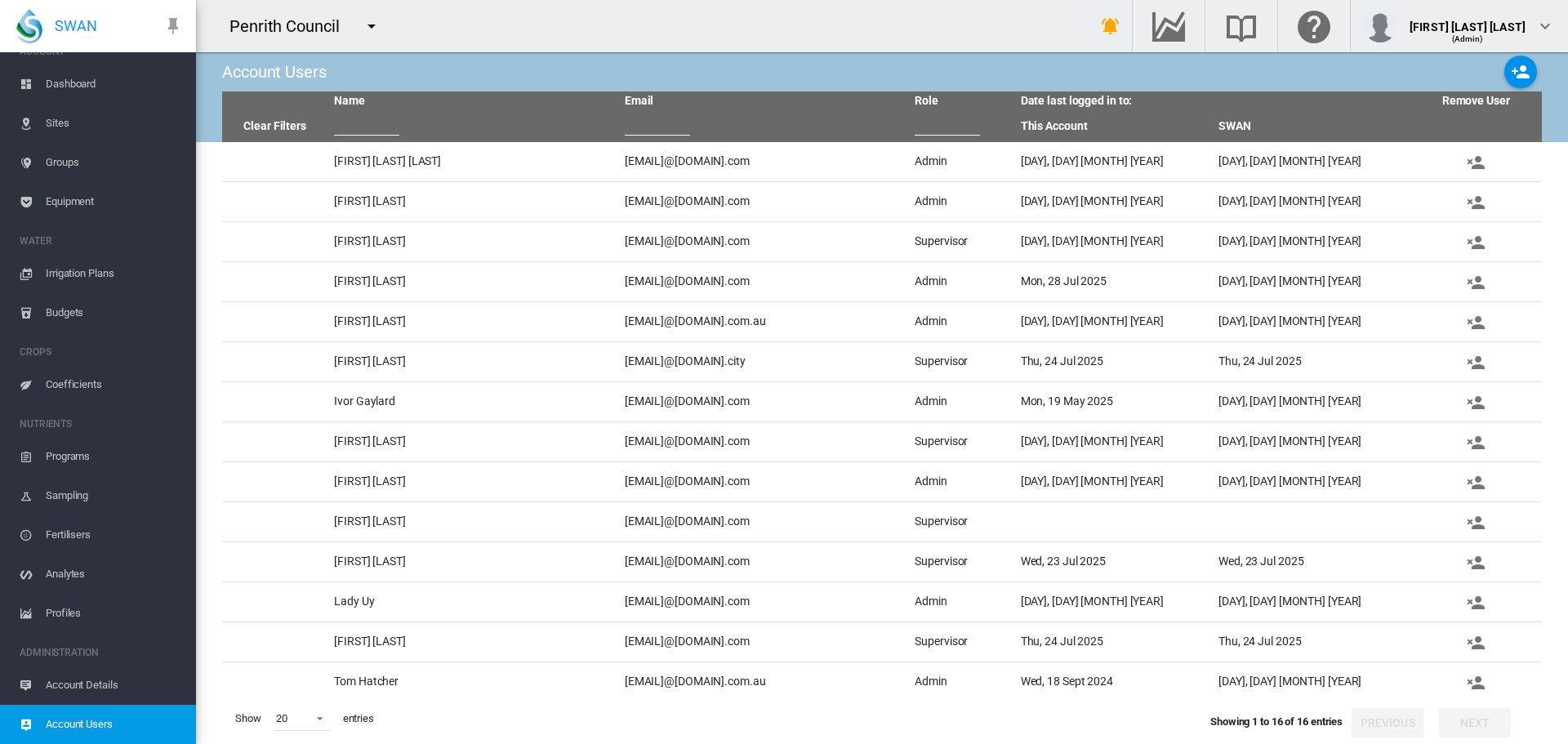 click on "Irrigation Plans" at bounding box center [114, 274] 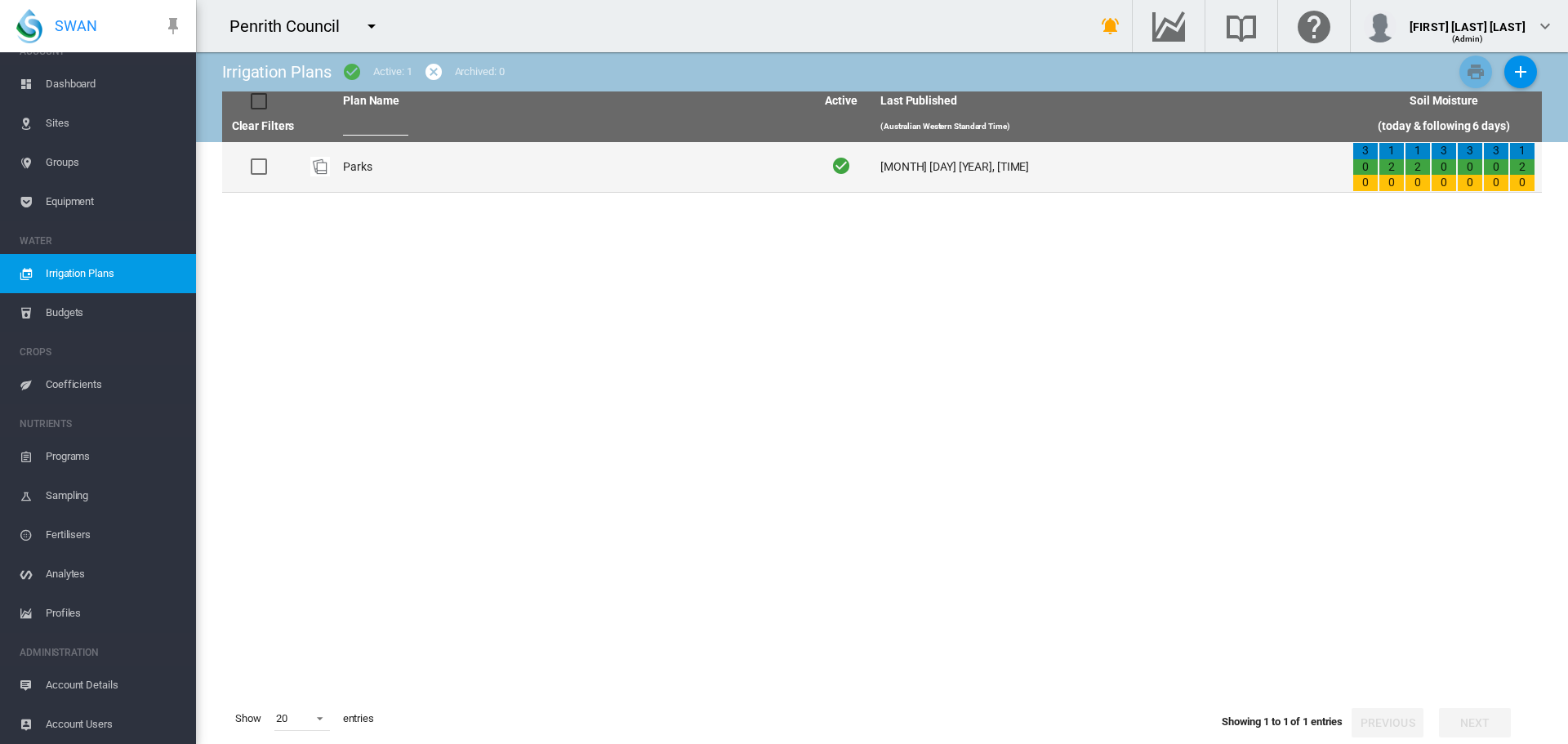 click on "Parks" at bounding box center (572, 167) 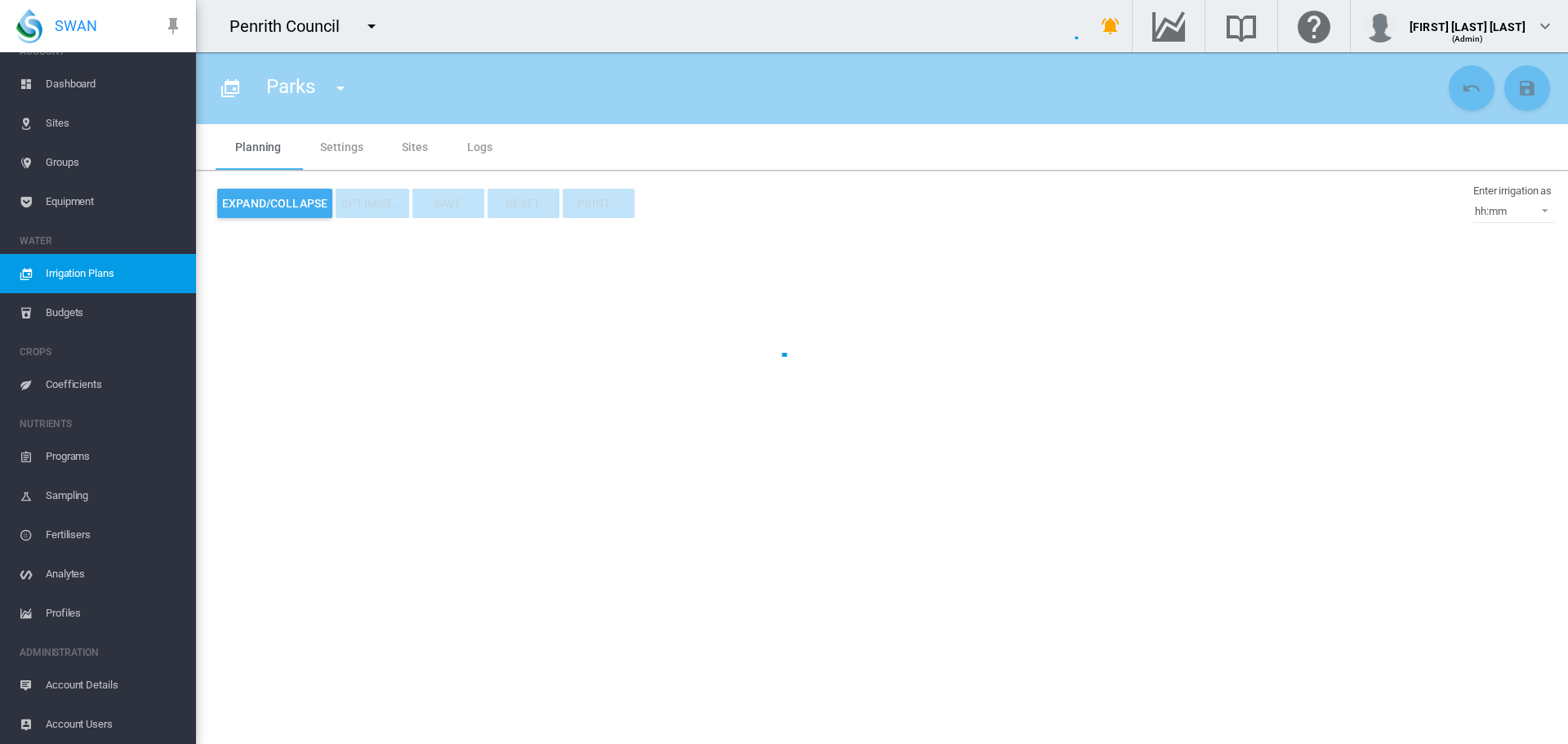 type on "*****" 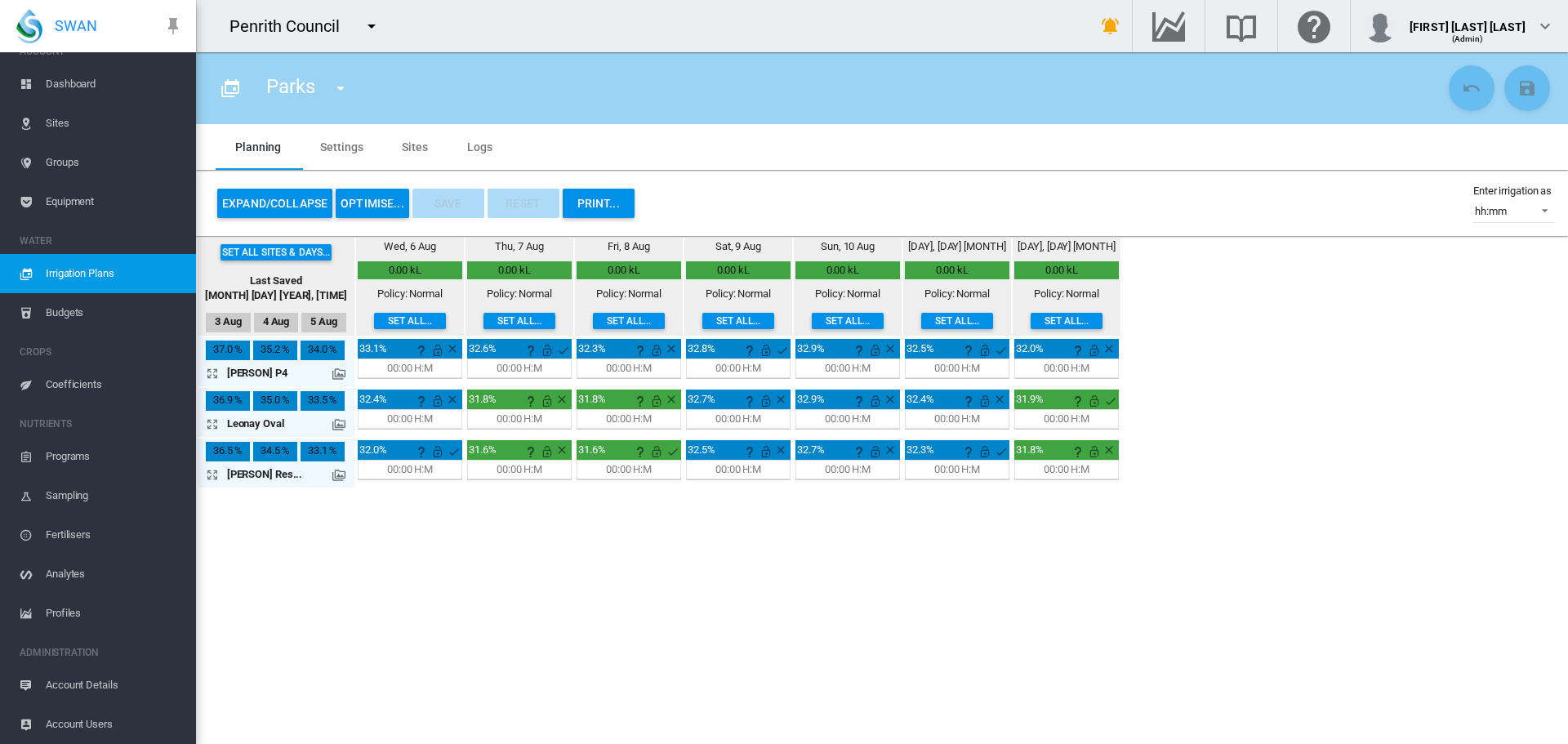click at bounding box center [339, 374] 